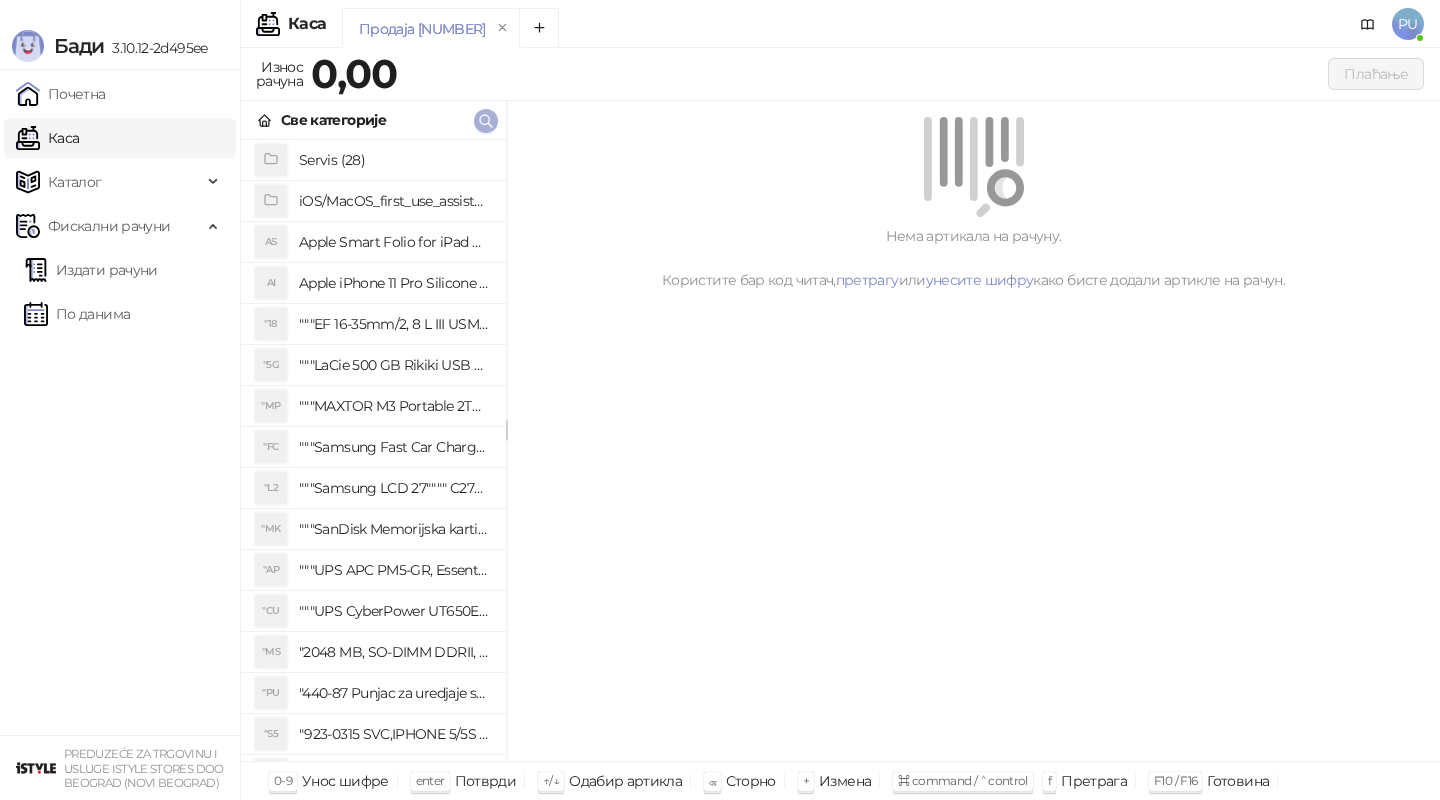 scroll, scrollTop: 0, scrollLeft: 0, axis: both 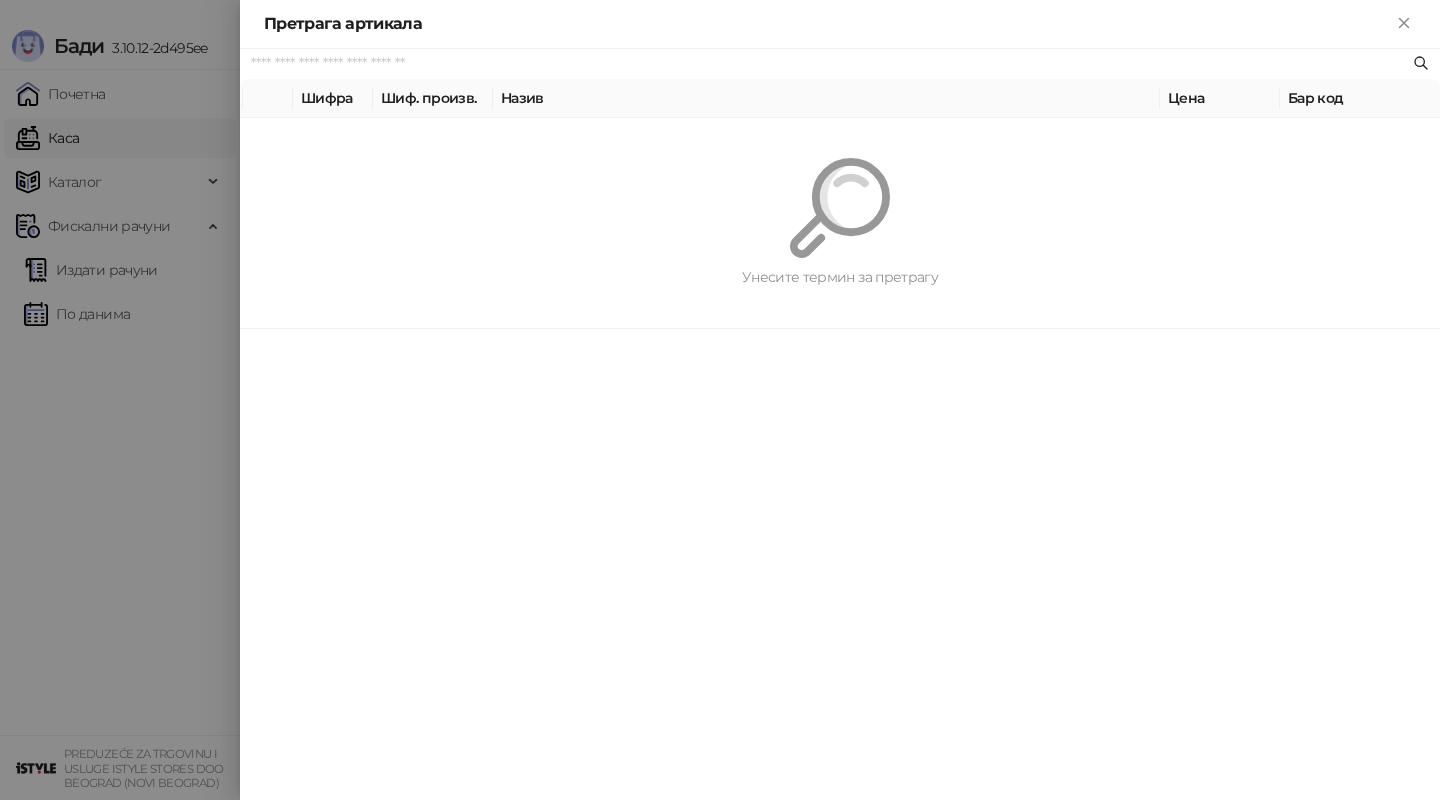 paste on "*********" 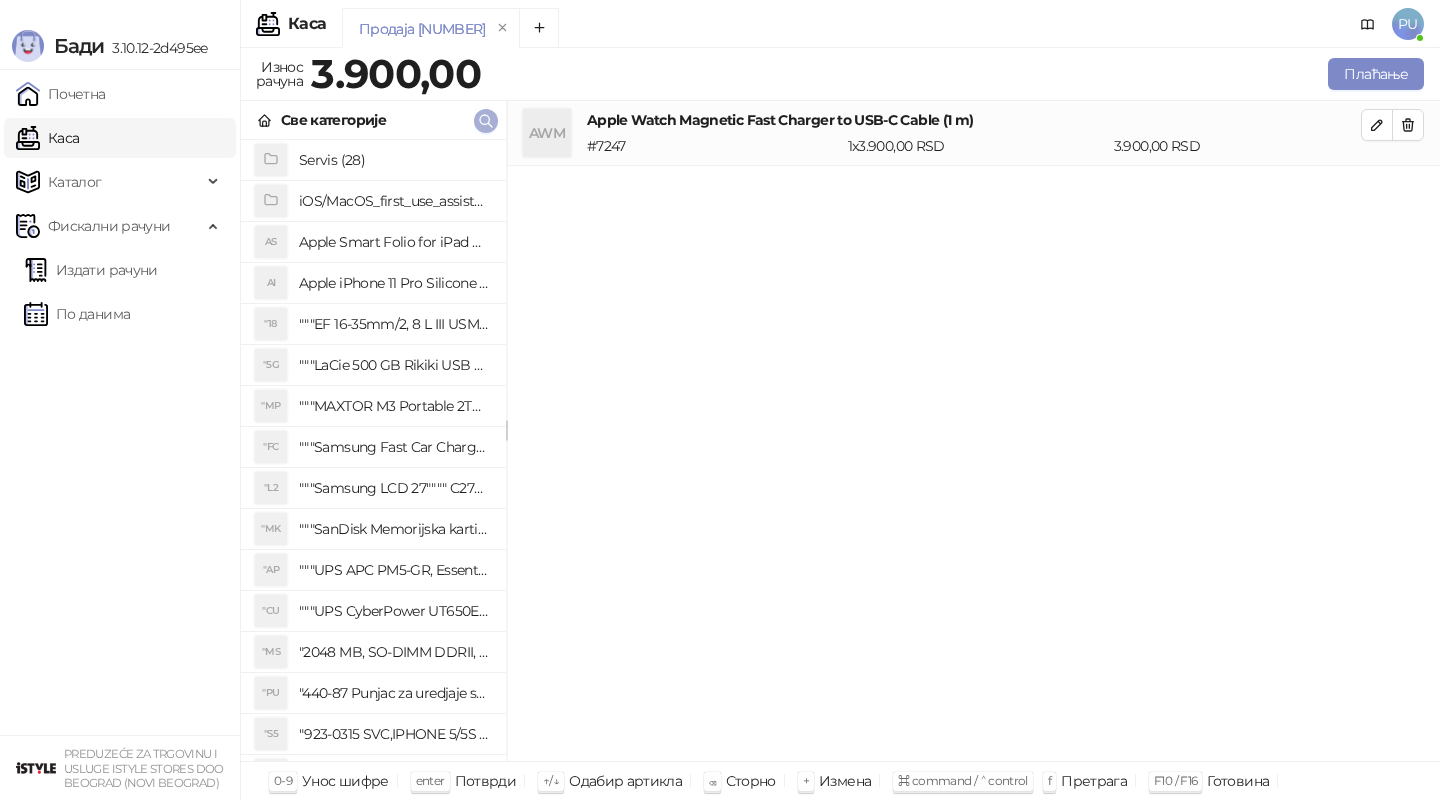 click 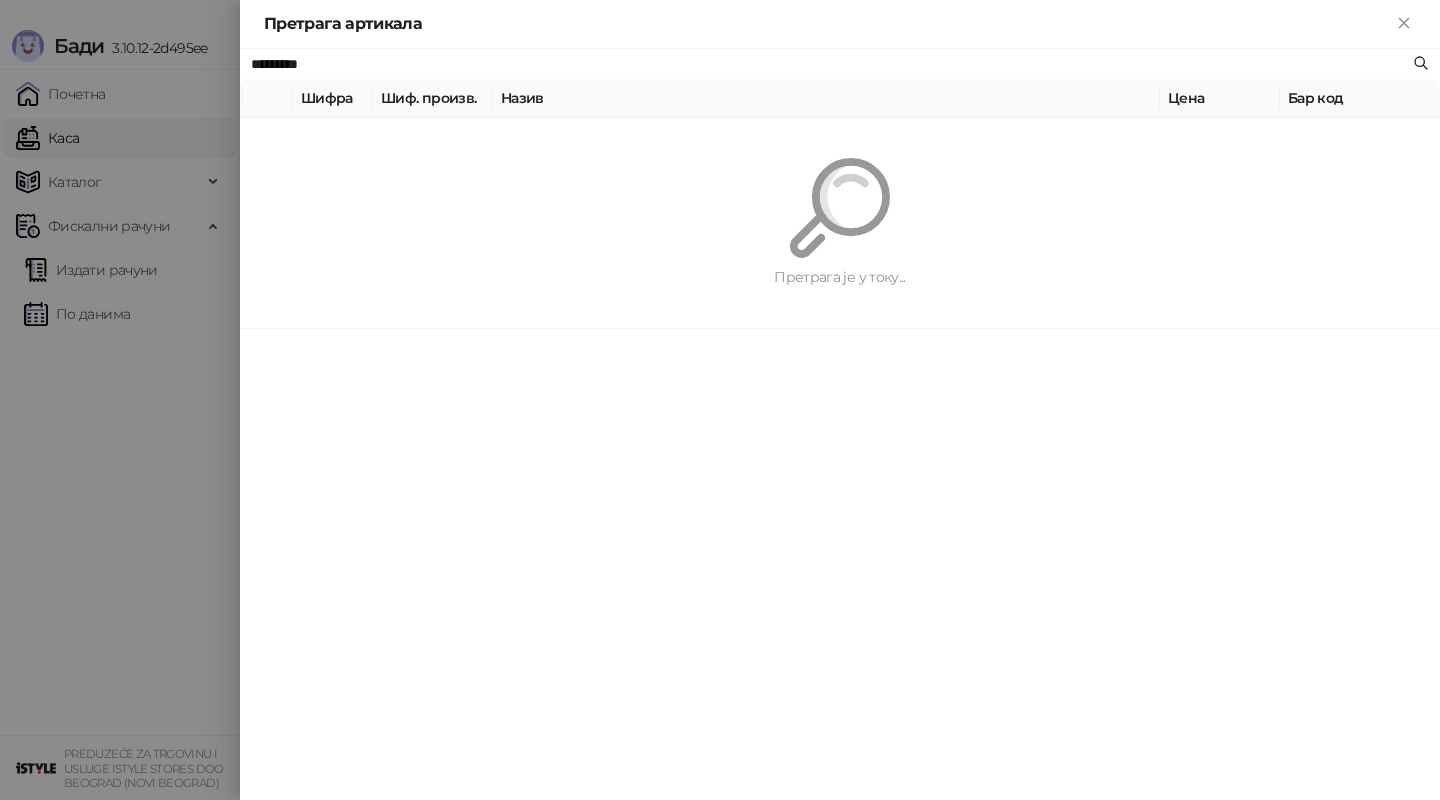 paste on "**********" 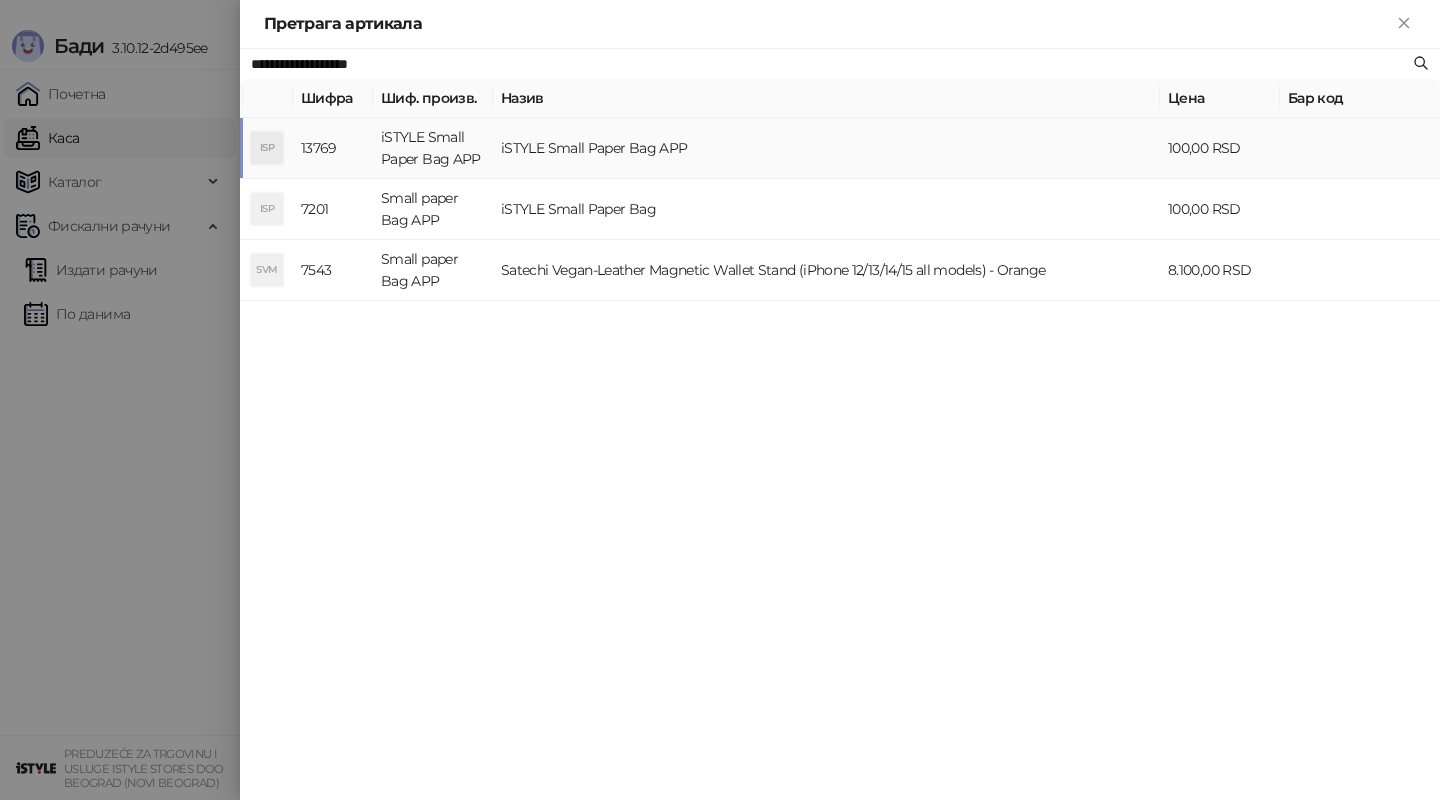 type on "**********" 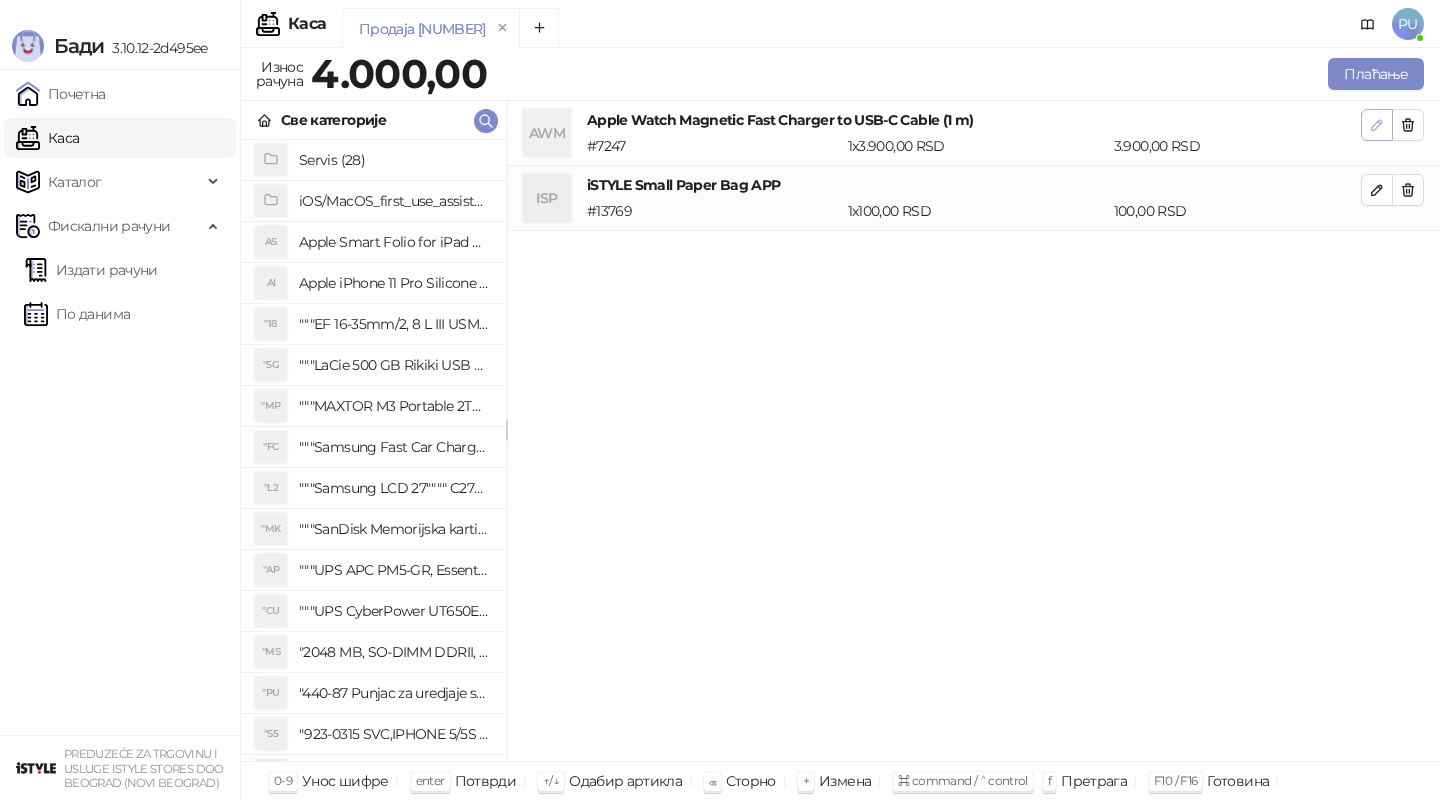 click 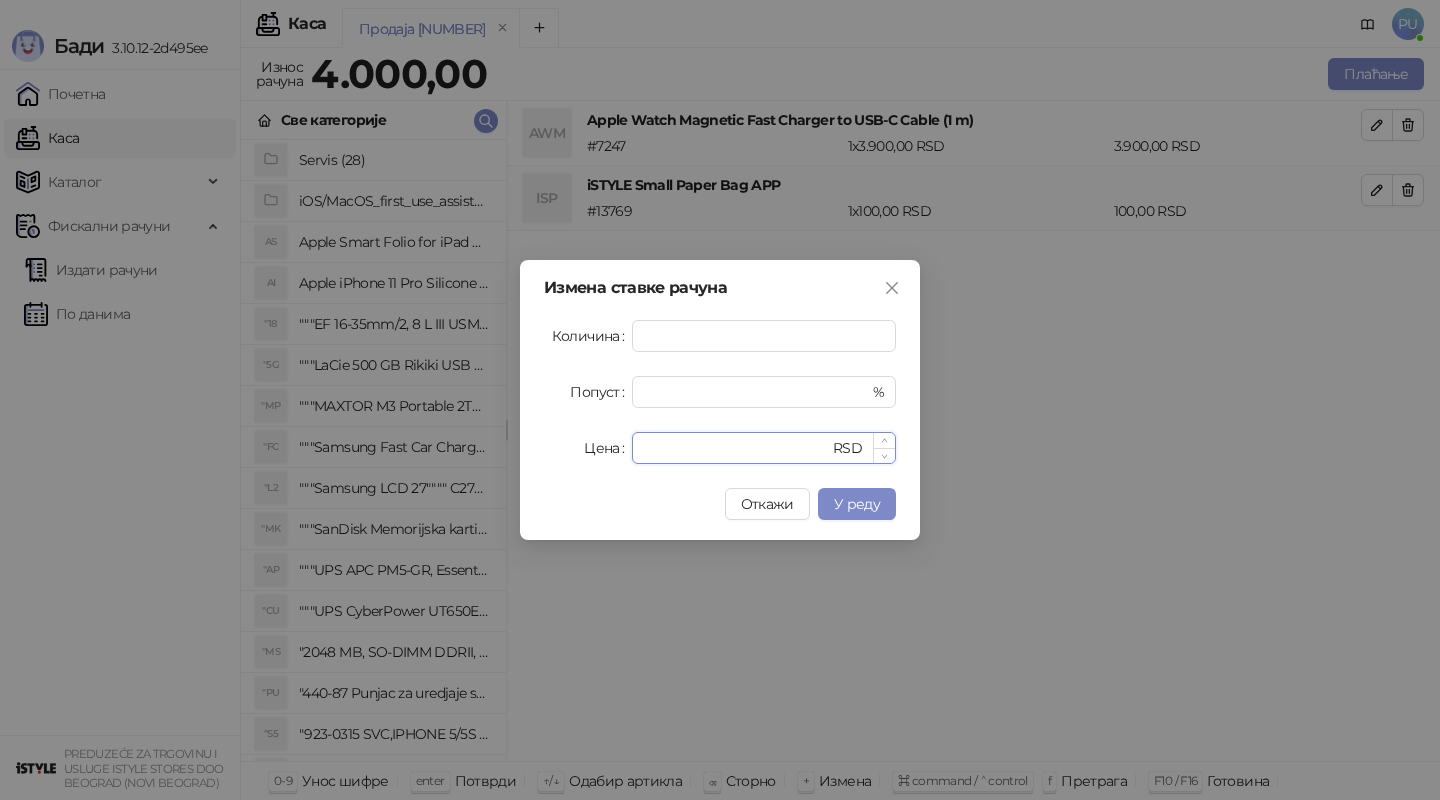 click on "****" at bounding box center [736, 448] 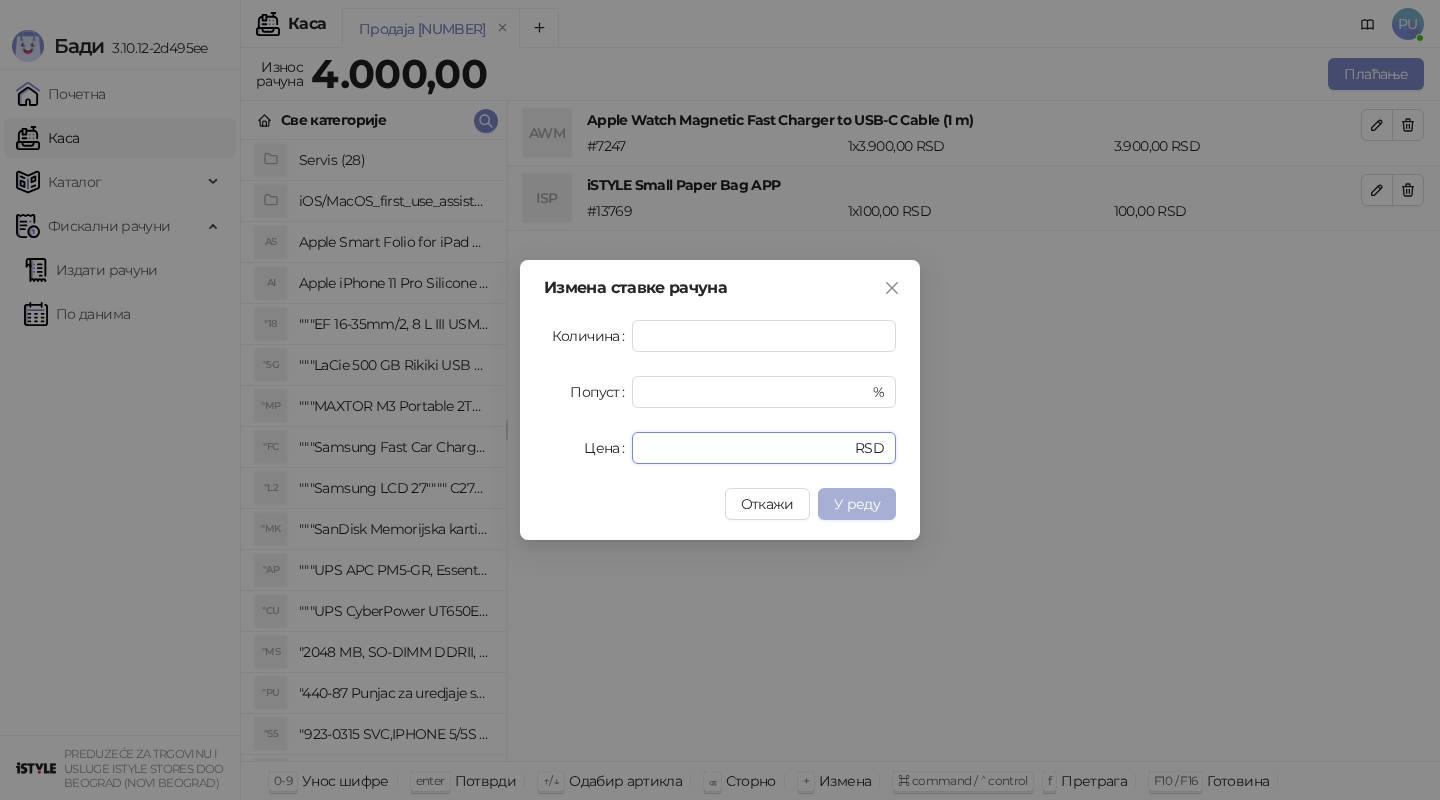 type on "****" 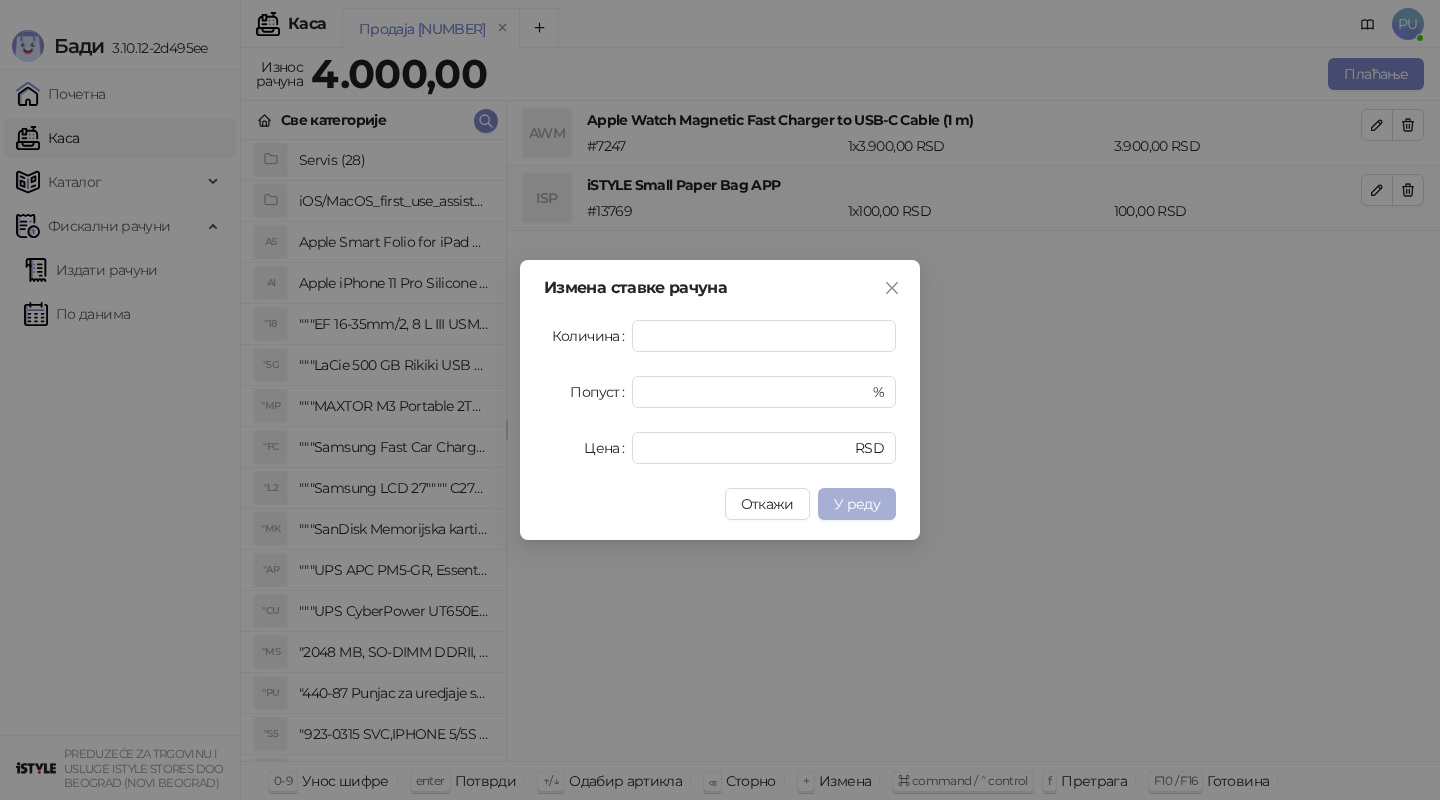 click on "У реду" at bounding box center [857, 504] 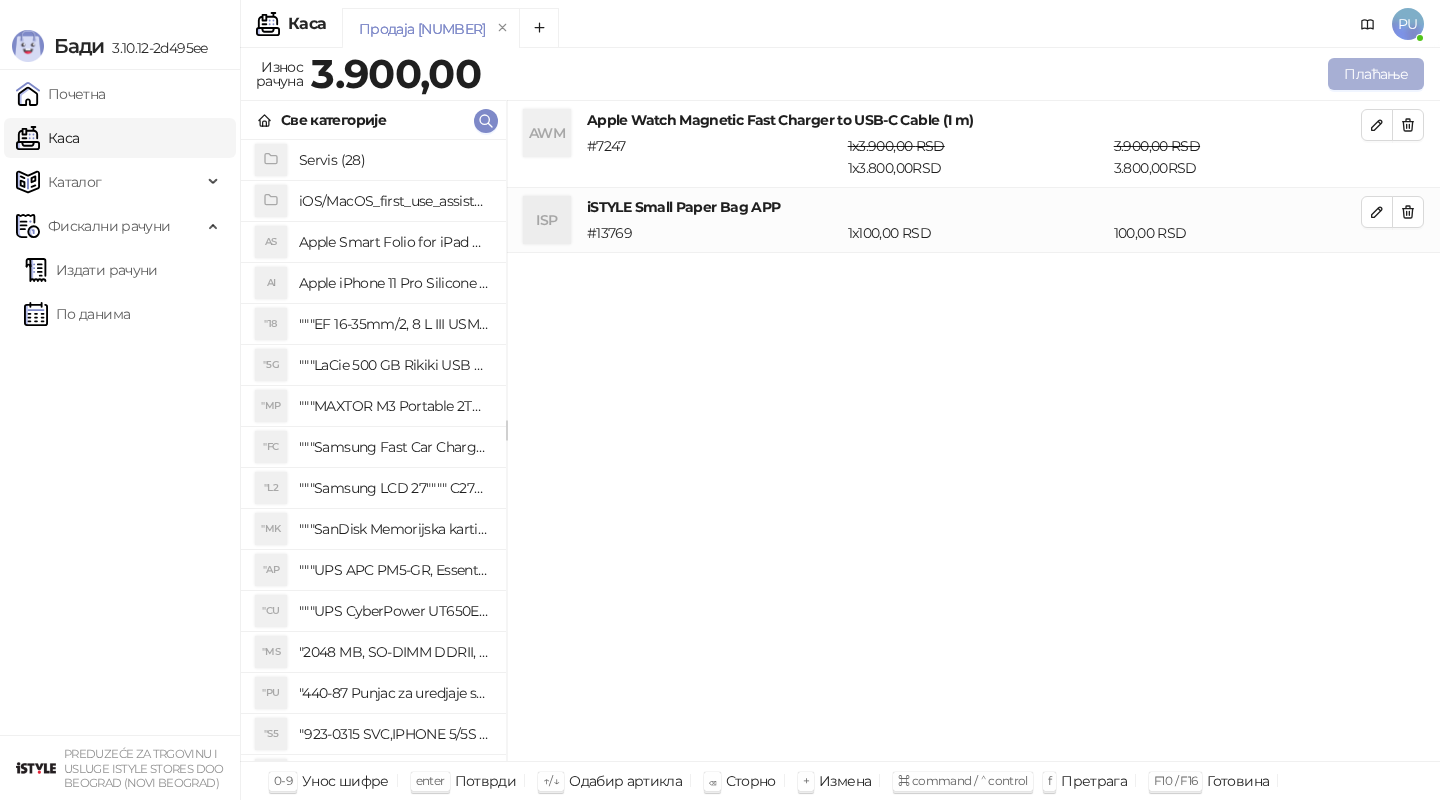 click on "Плаћање" at bounding box center [1376, 74] 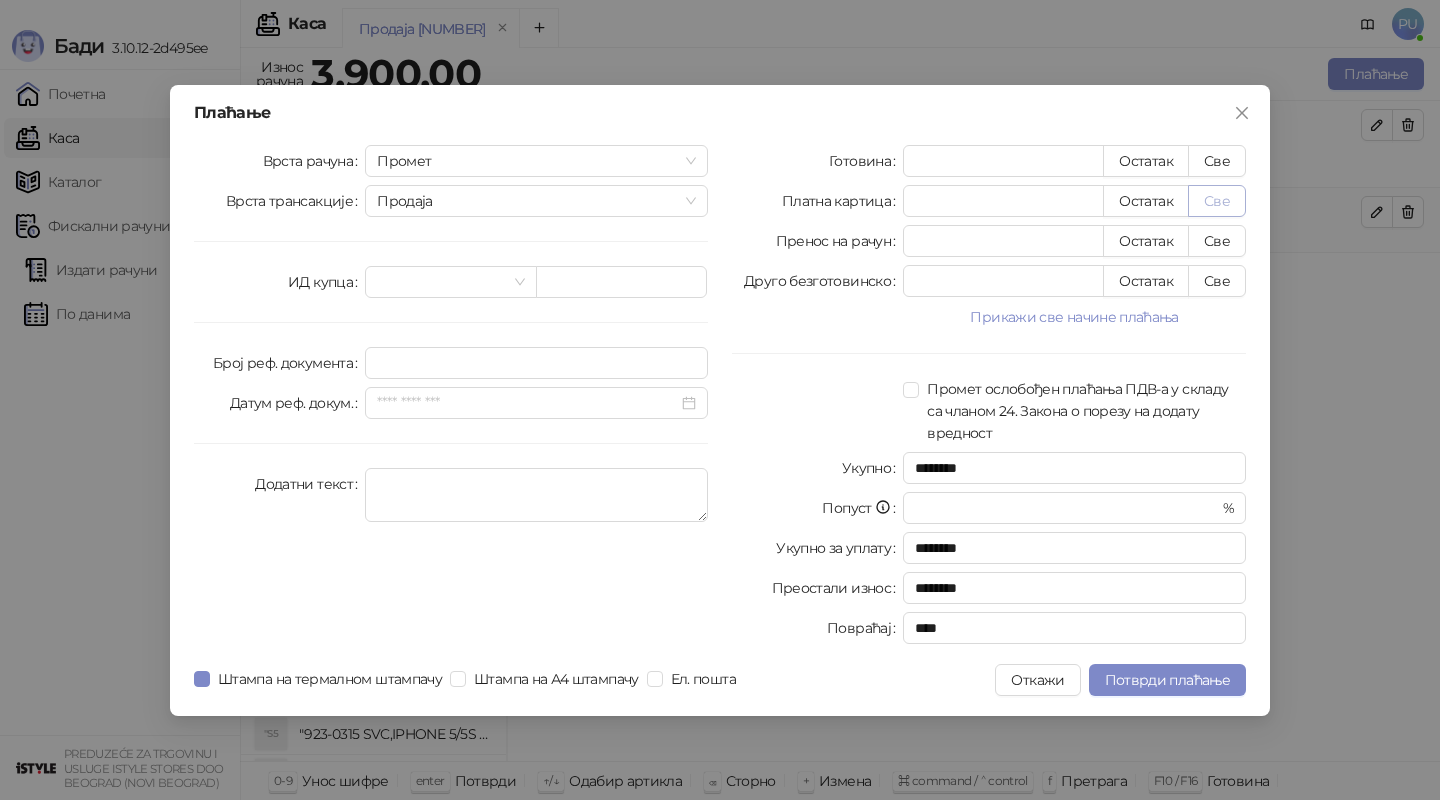 click on "Све" at bounding box center [1217, 201] 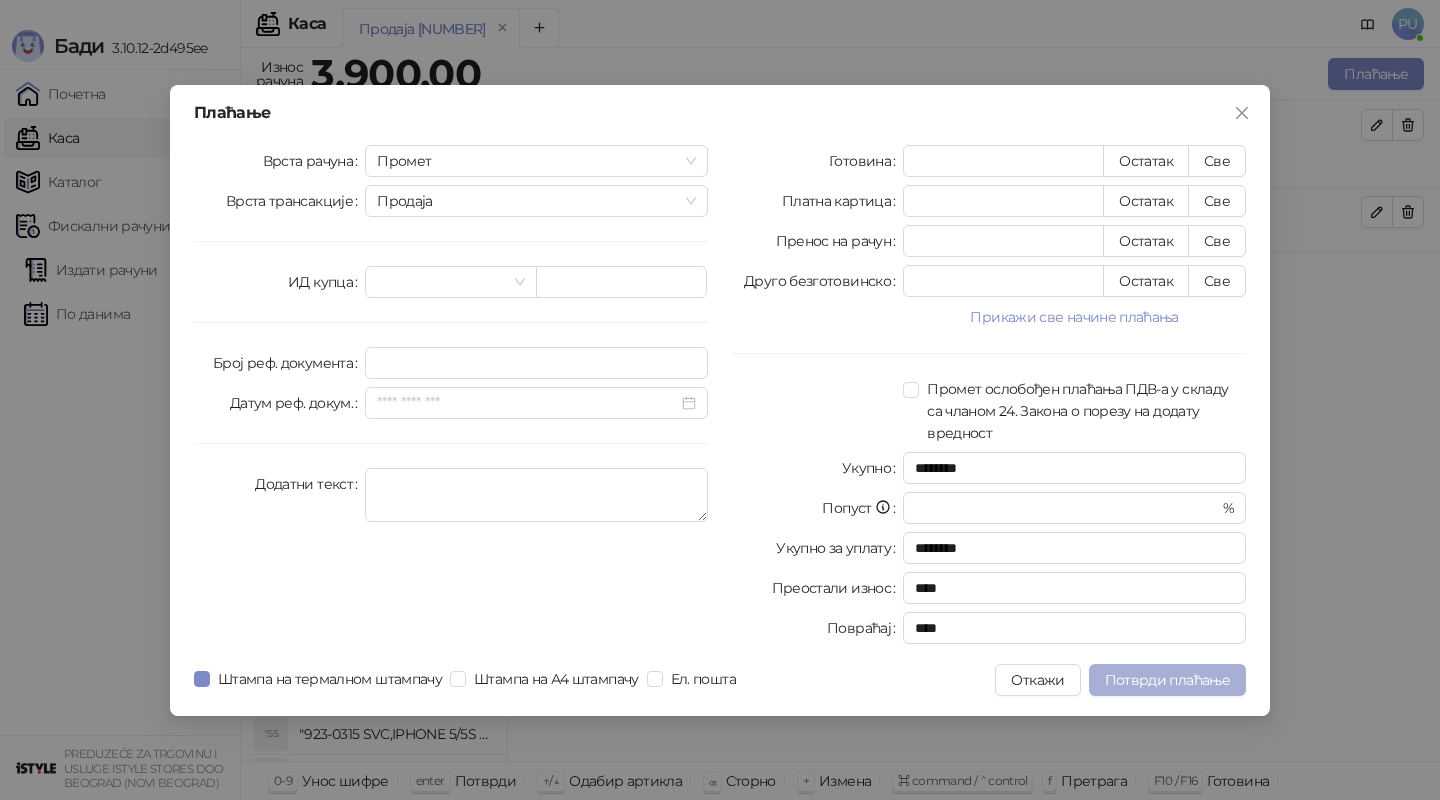 click on "Потврди плаћање" at bounding box center (1167, 680) 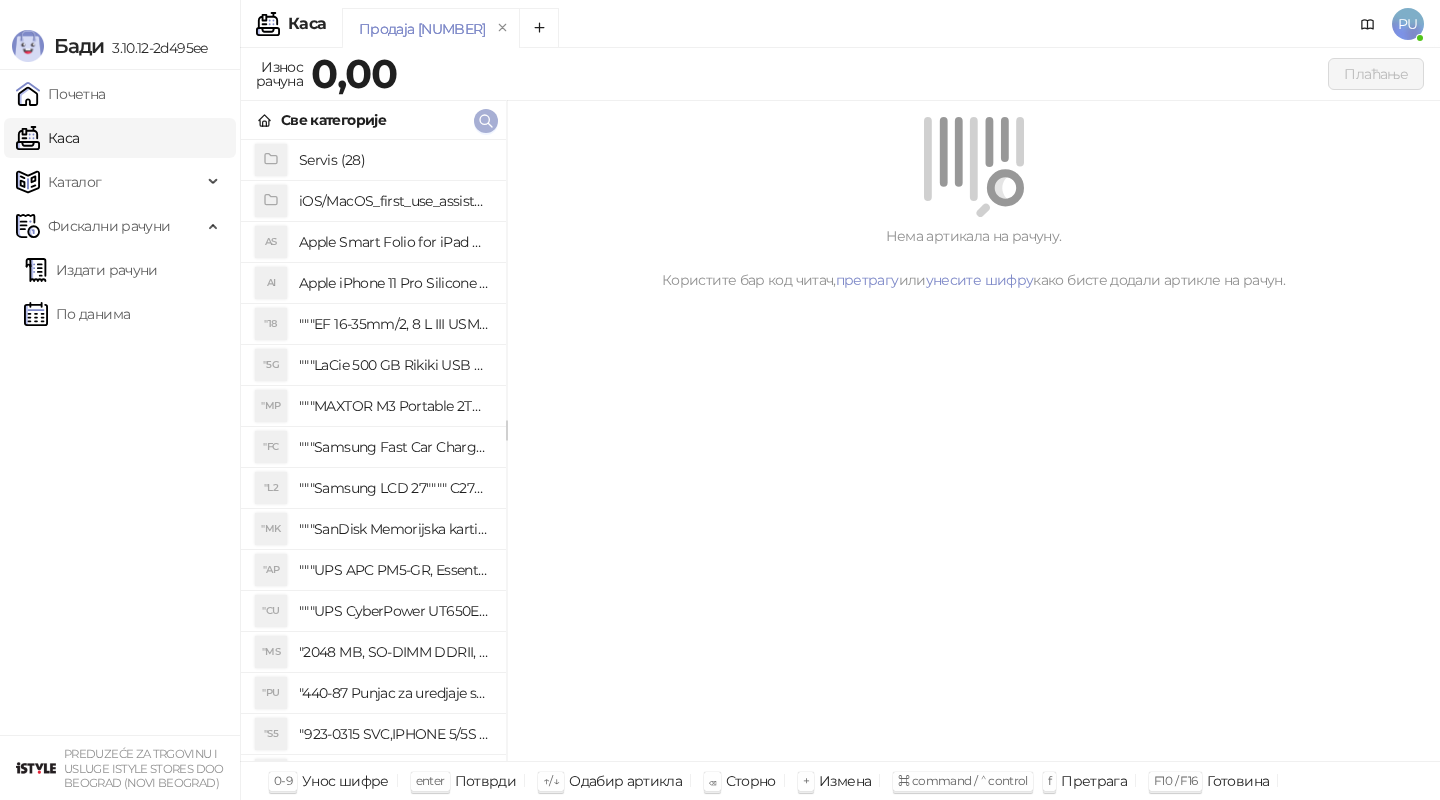 click 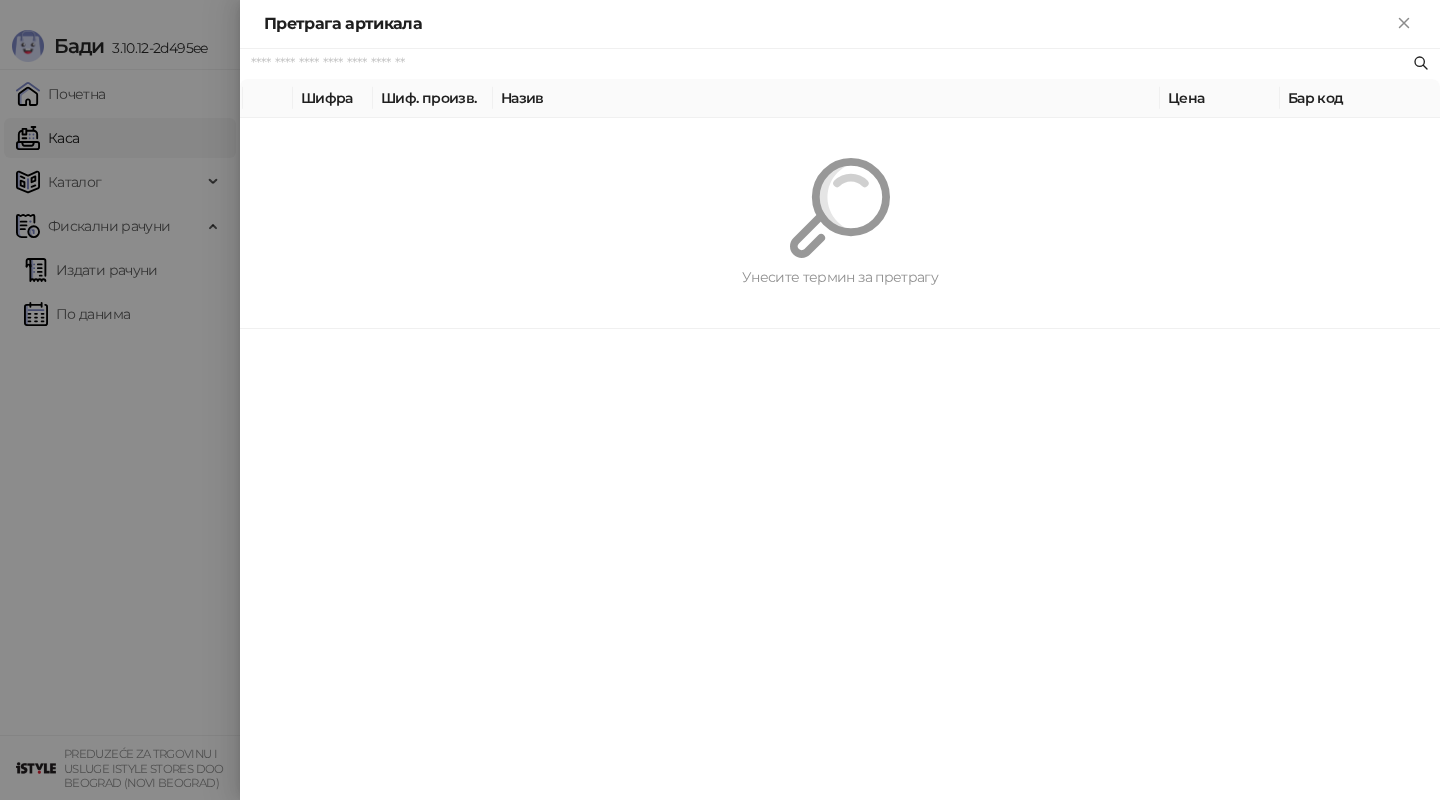 paste on "*********" 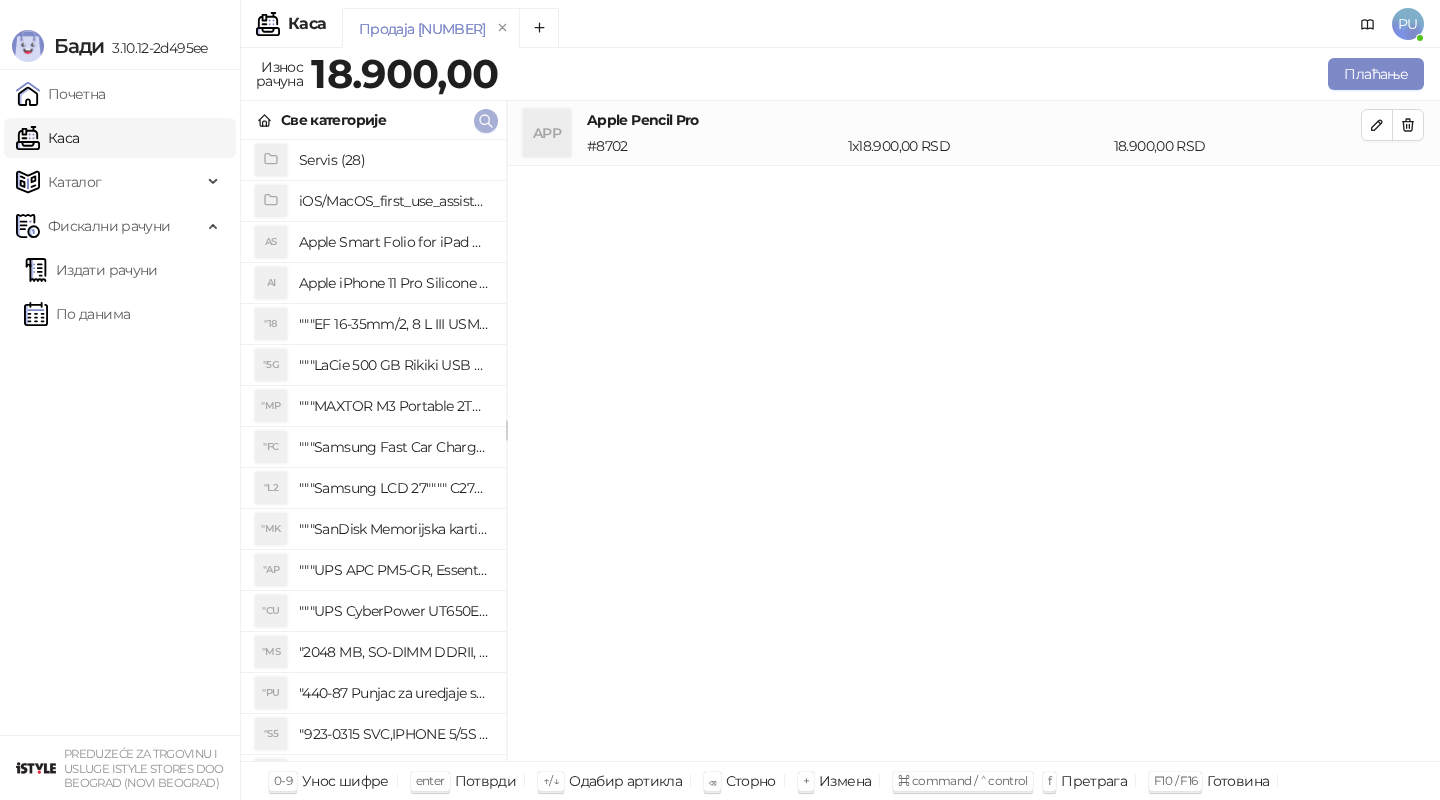 click 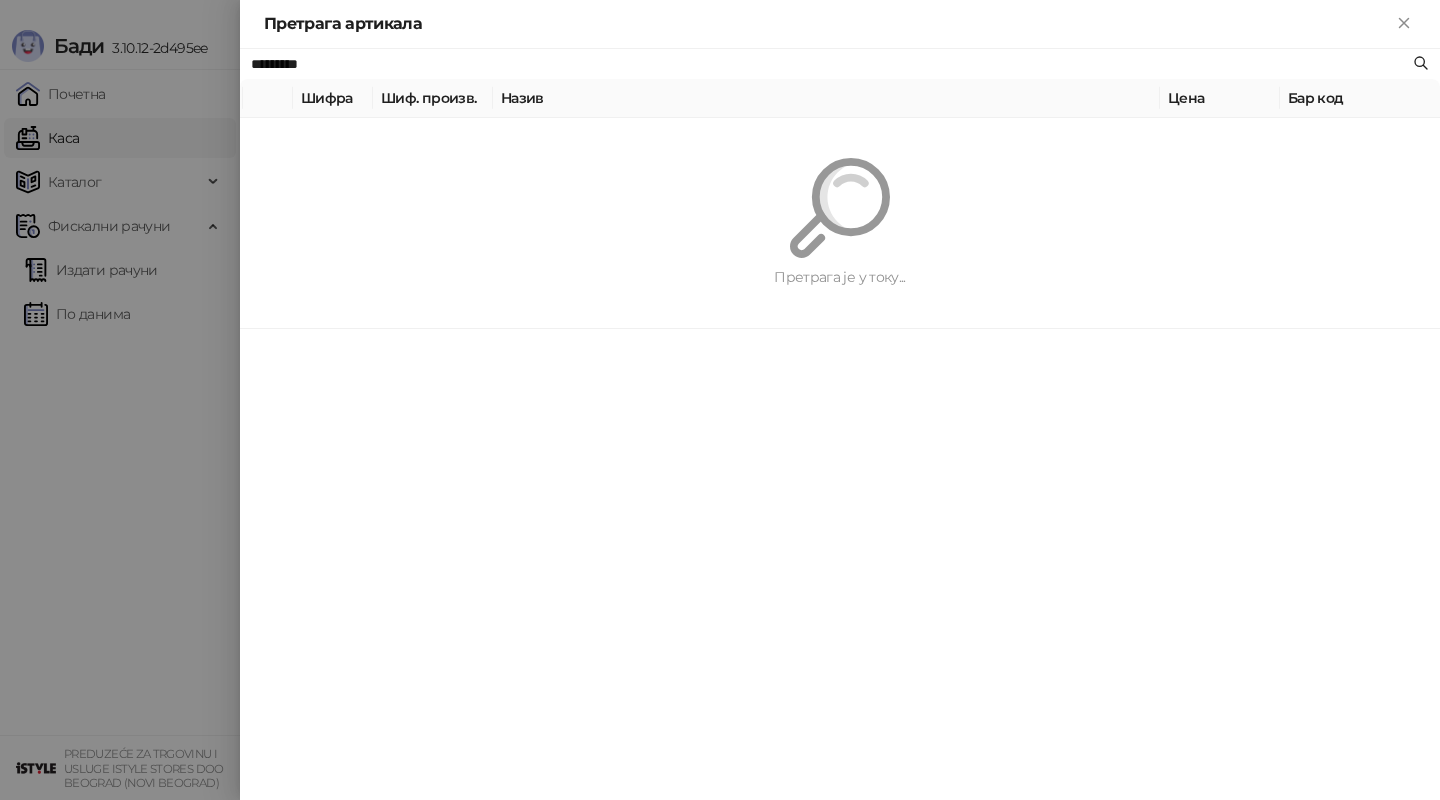 paste 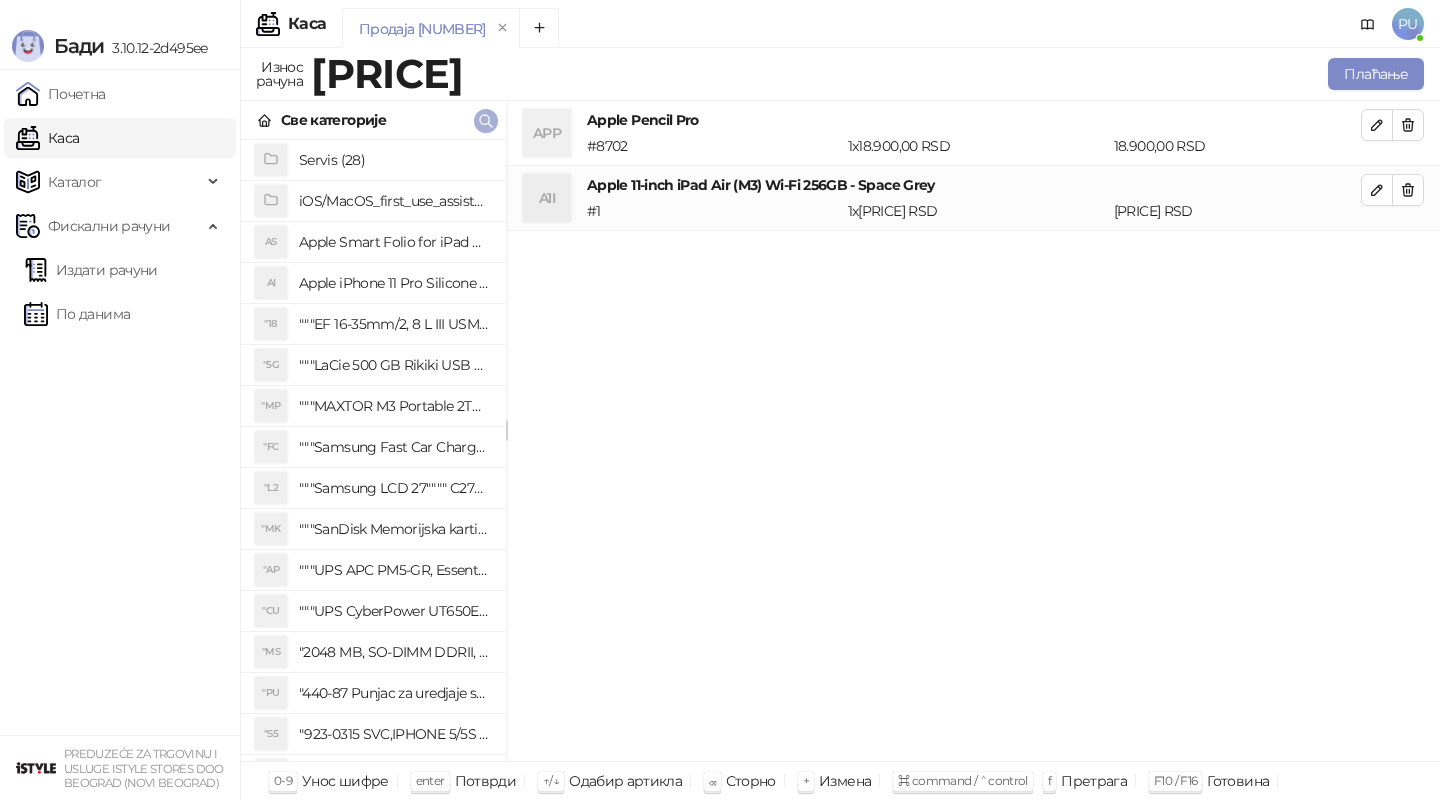 click 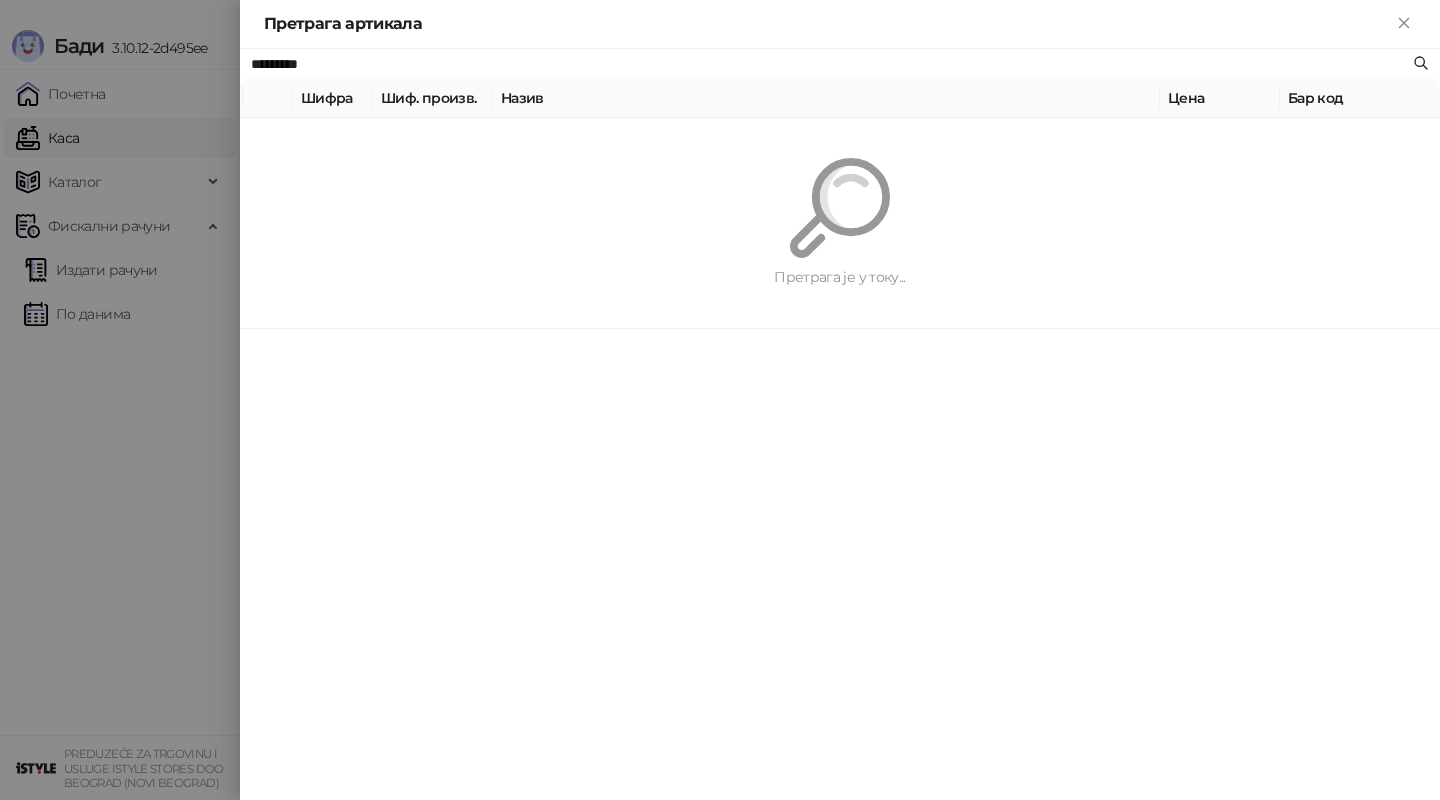 paste on "**********" 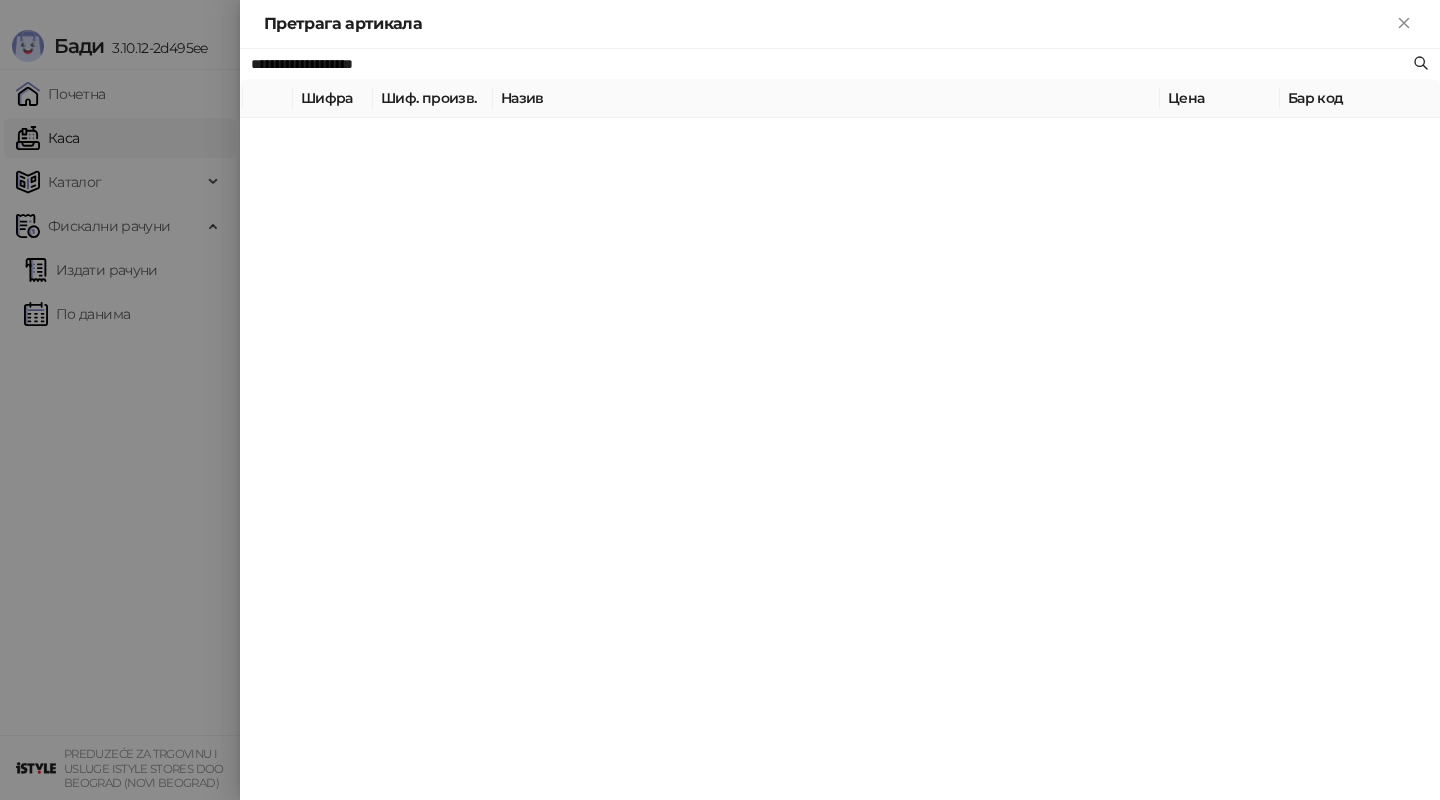 type on "**********" 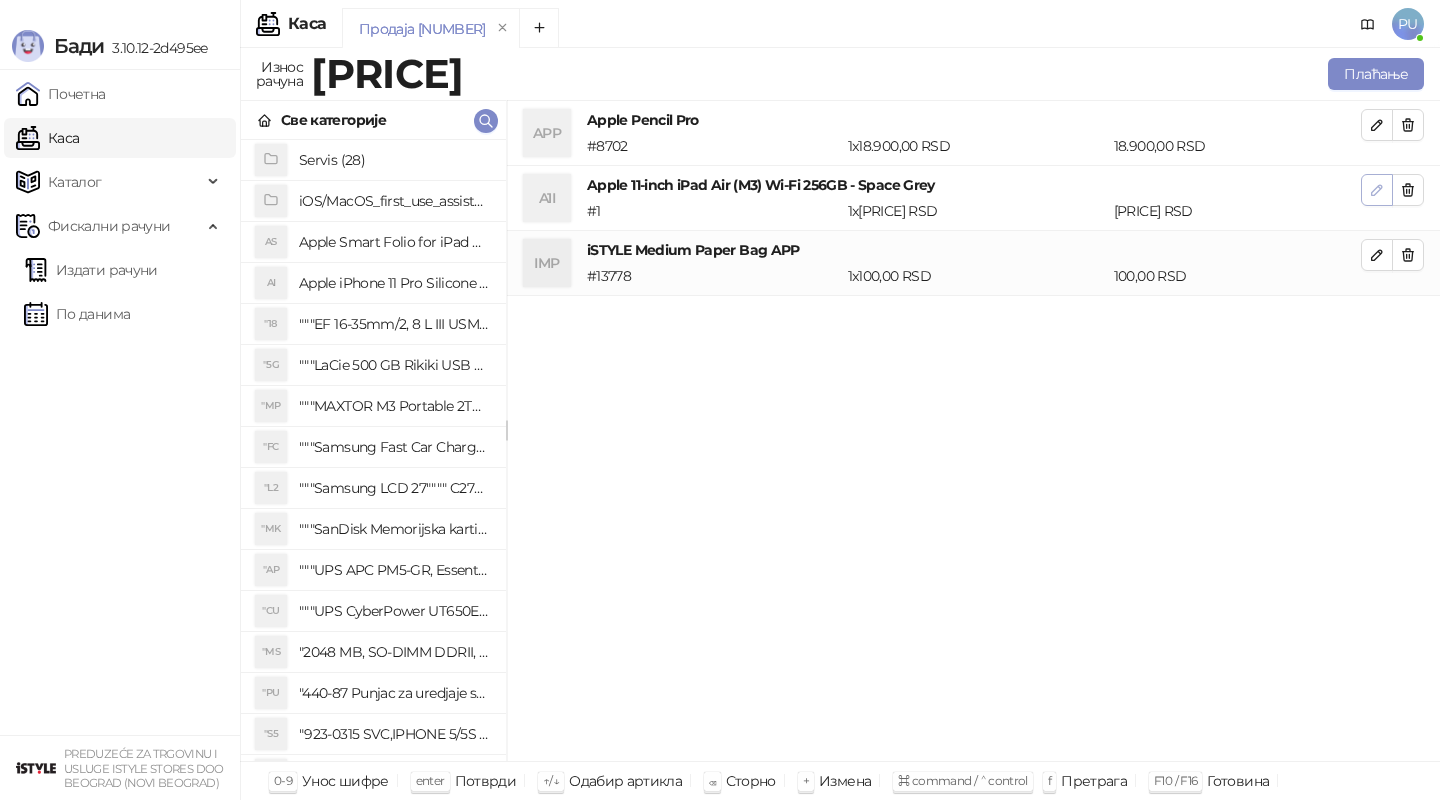 click 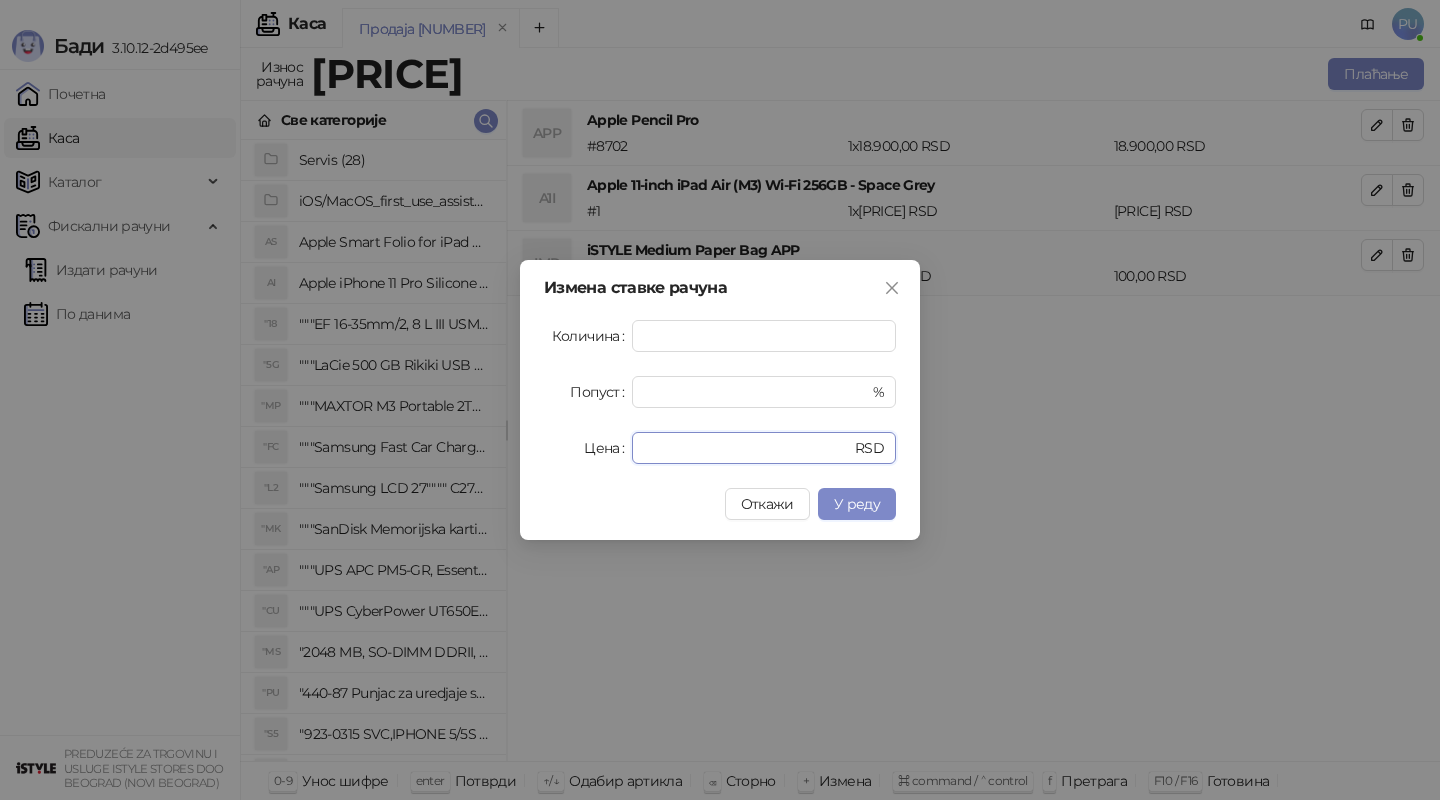 drag, startPoint x: 716, startPoint y: 450, endPoint x: 486, endPoint y: 429, distance: 230.95671 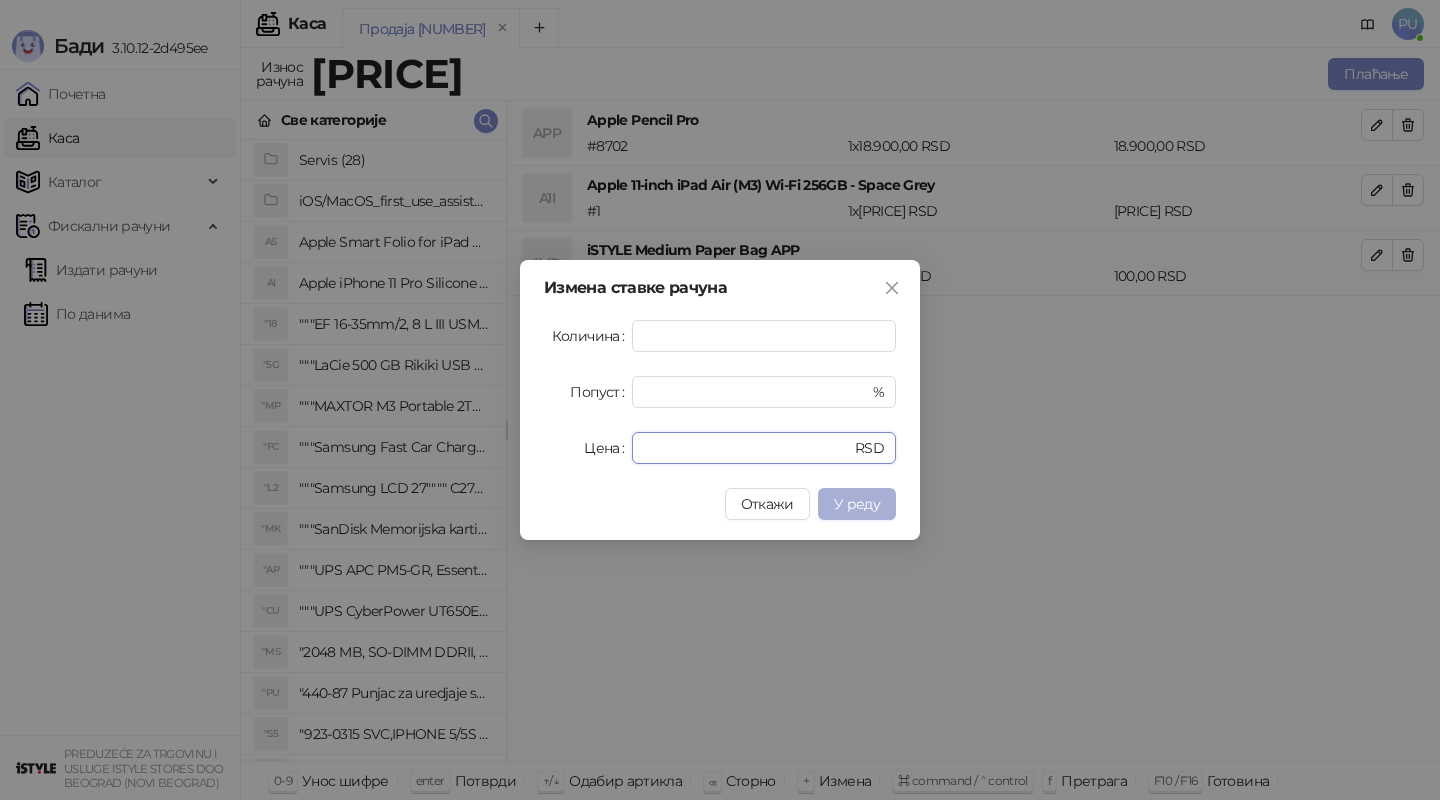 type on "*****" 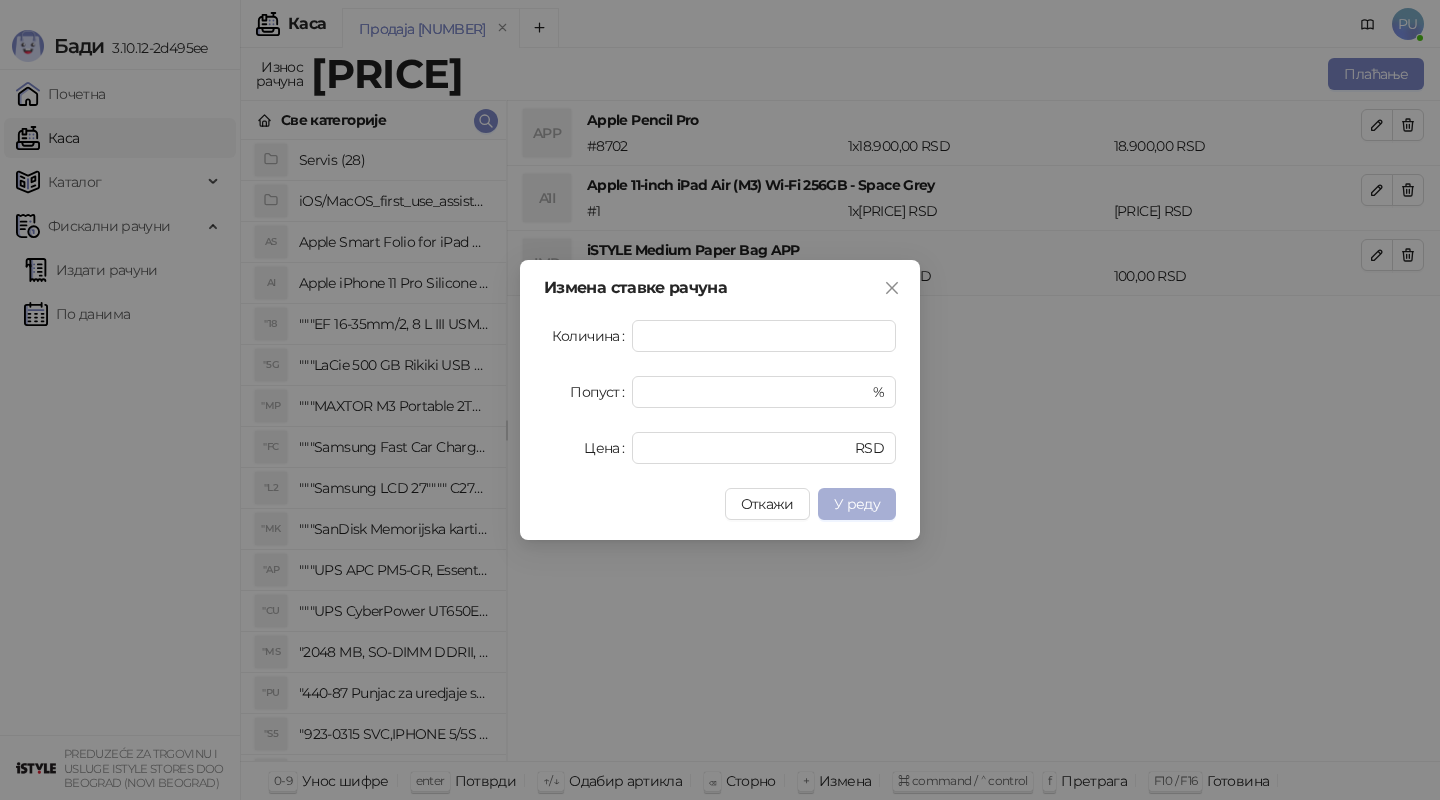 click on "У реду" at bounding box center (857, 504) 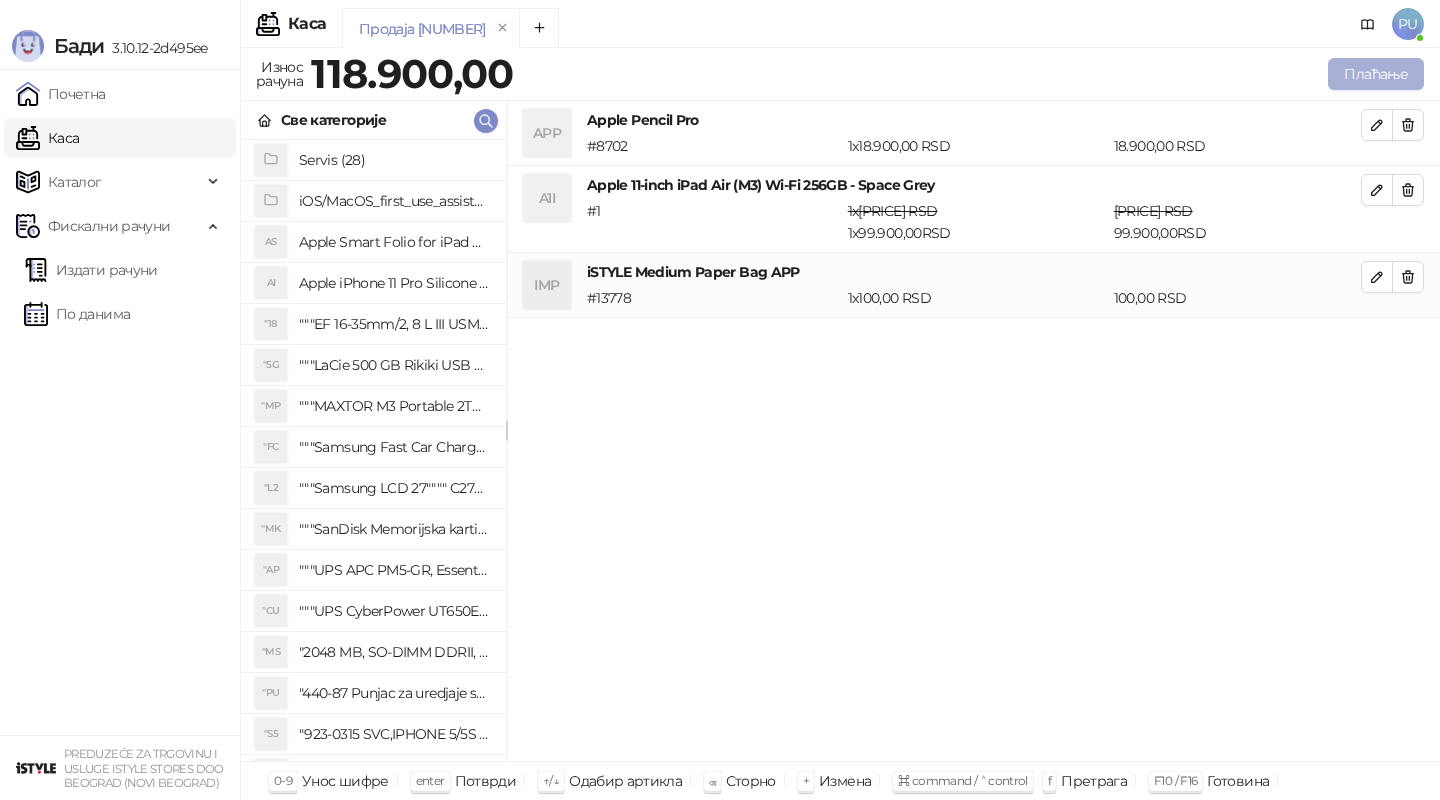click on "Плаћање" at bounding box center (1376, 74) 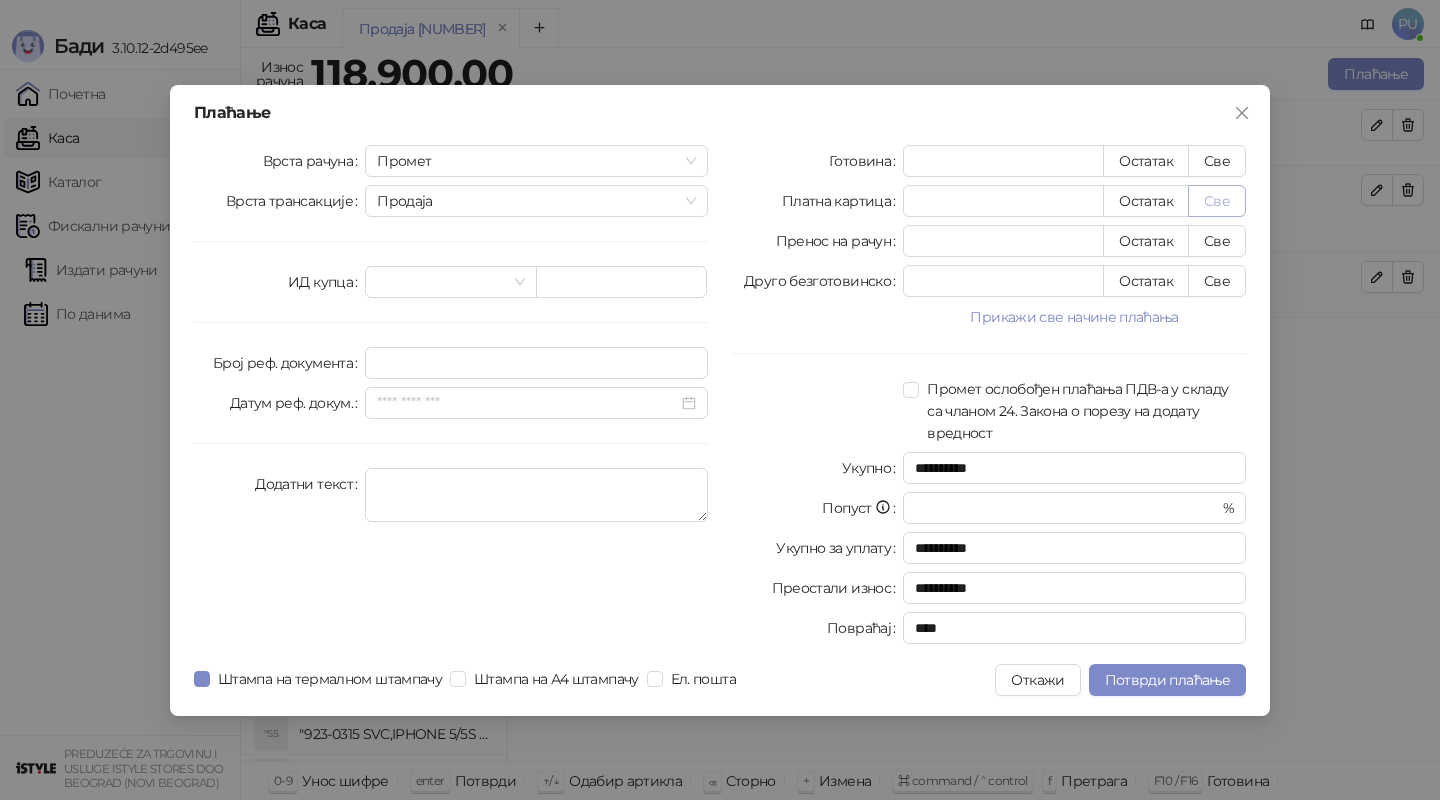 click on "Све" at bounding box center [1217, 201] 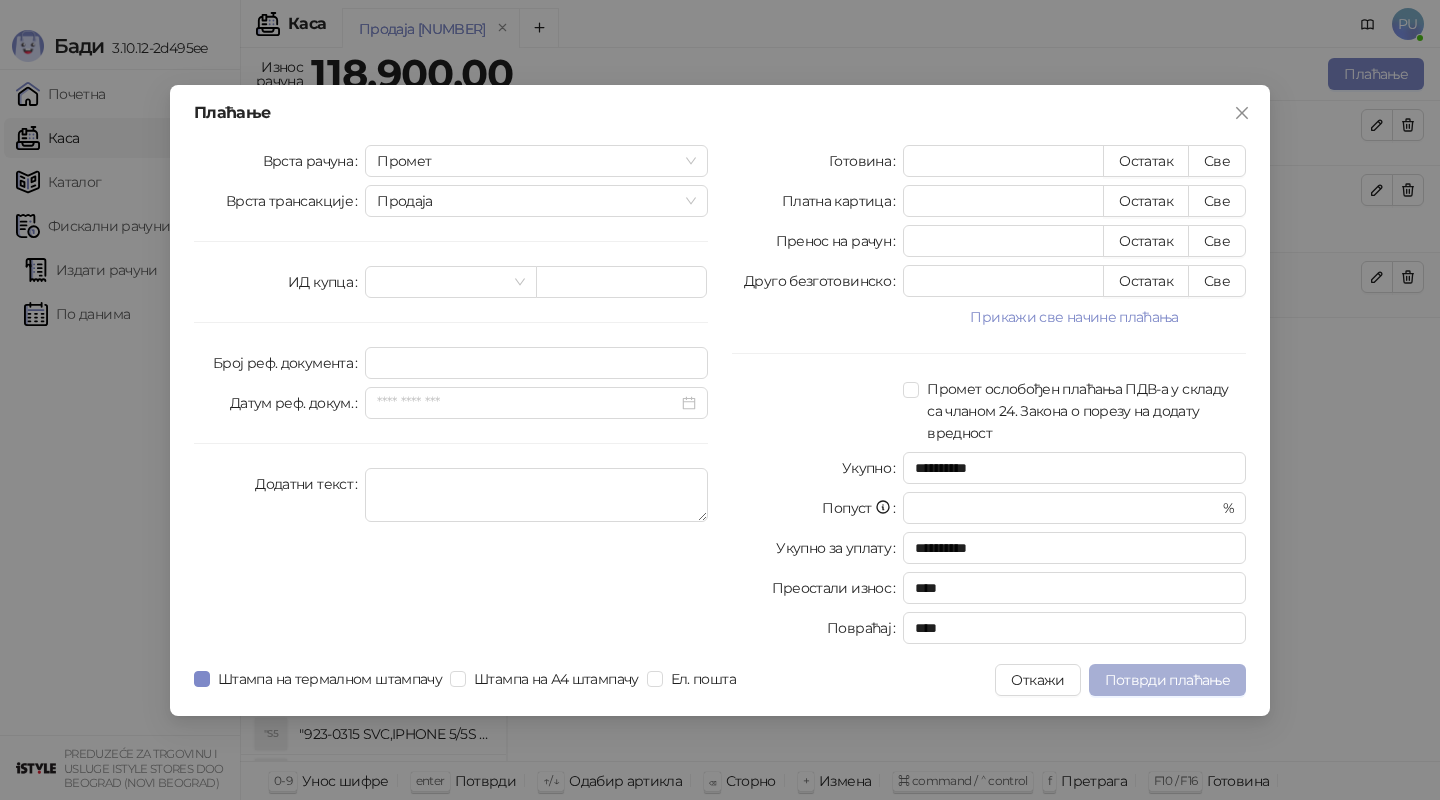 click on "Потврди плаћање" at bounding box center (1167, 680) 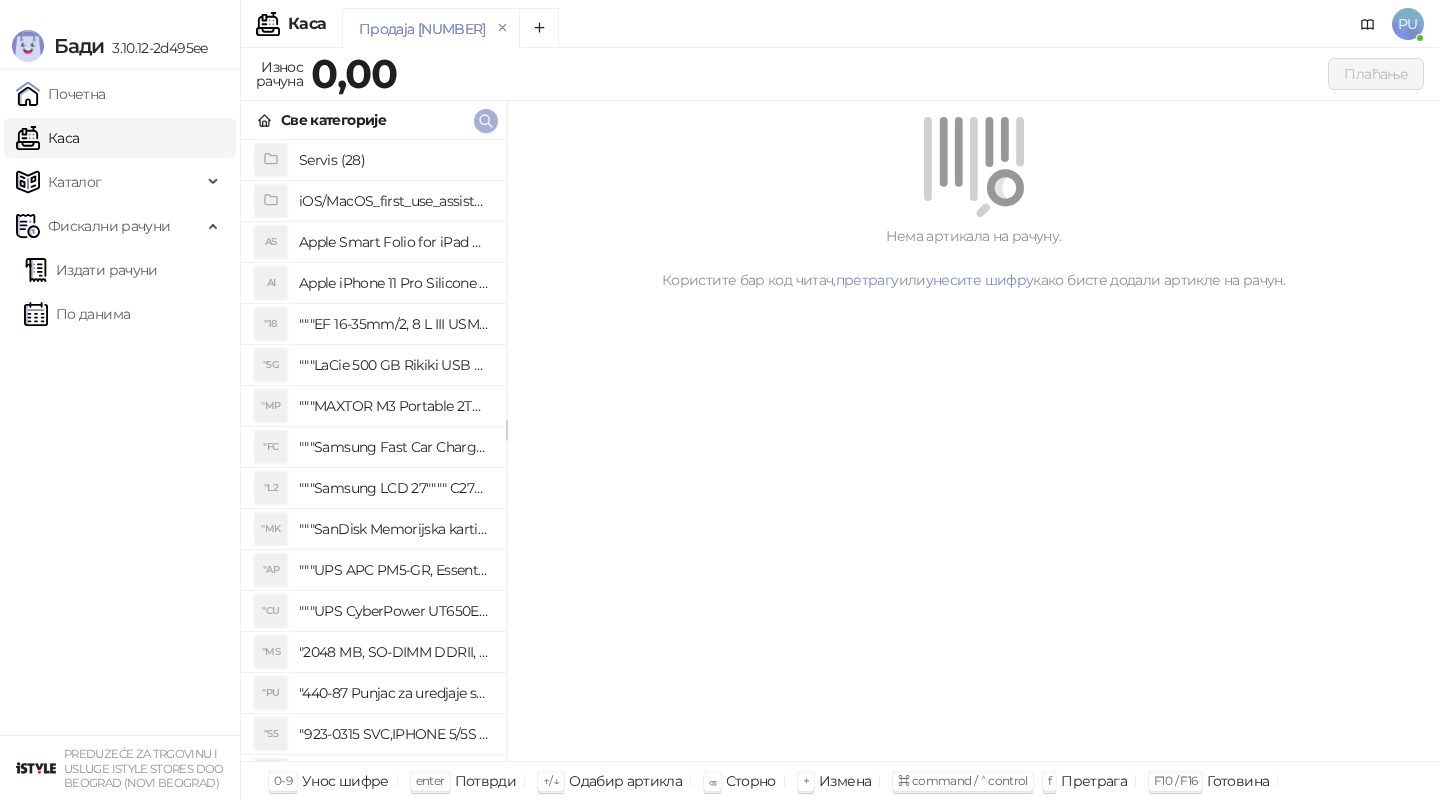 click 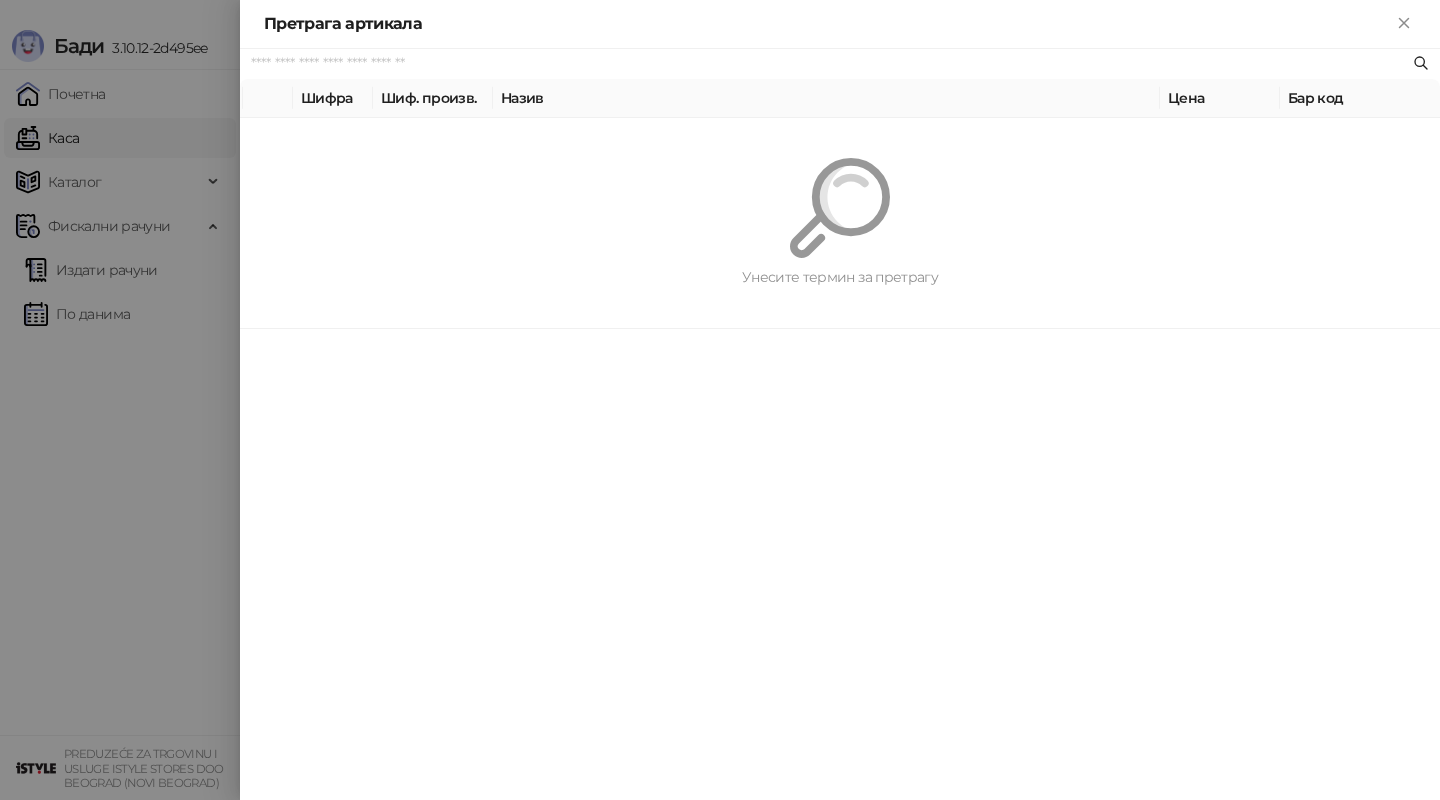 paste on "**********" 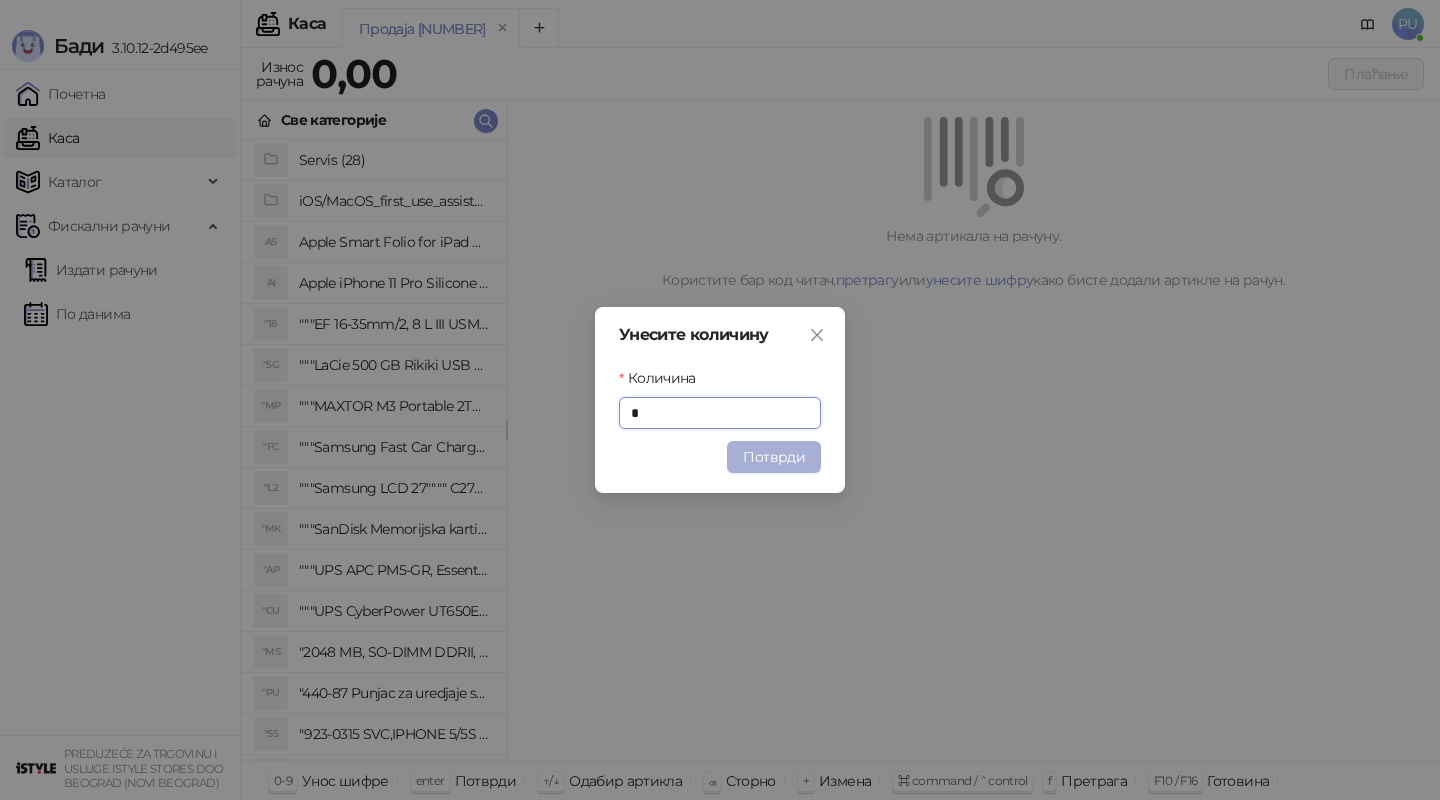 click on "Потврди" at bounding box center (774, 457) 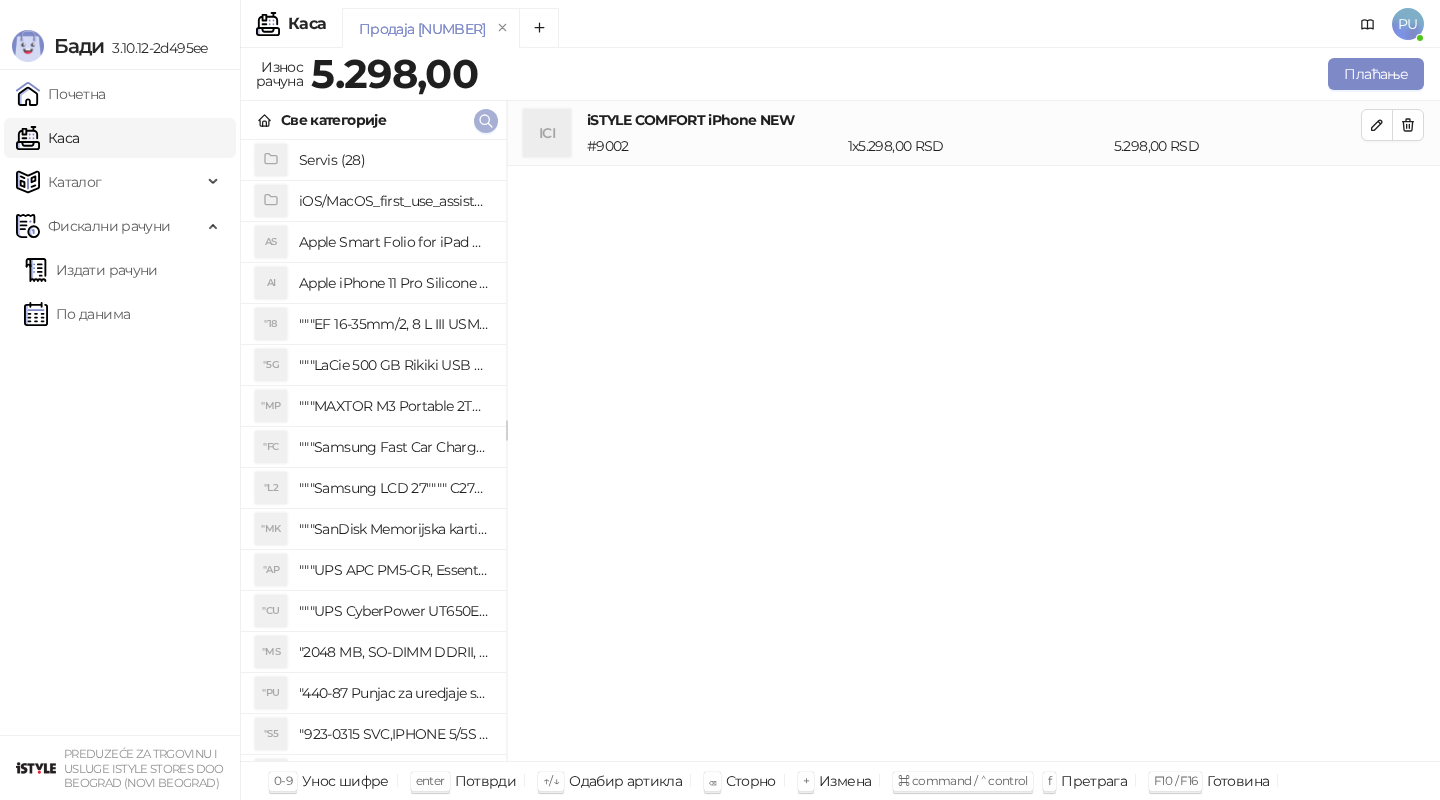 click 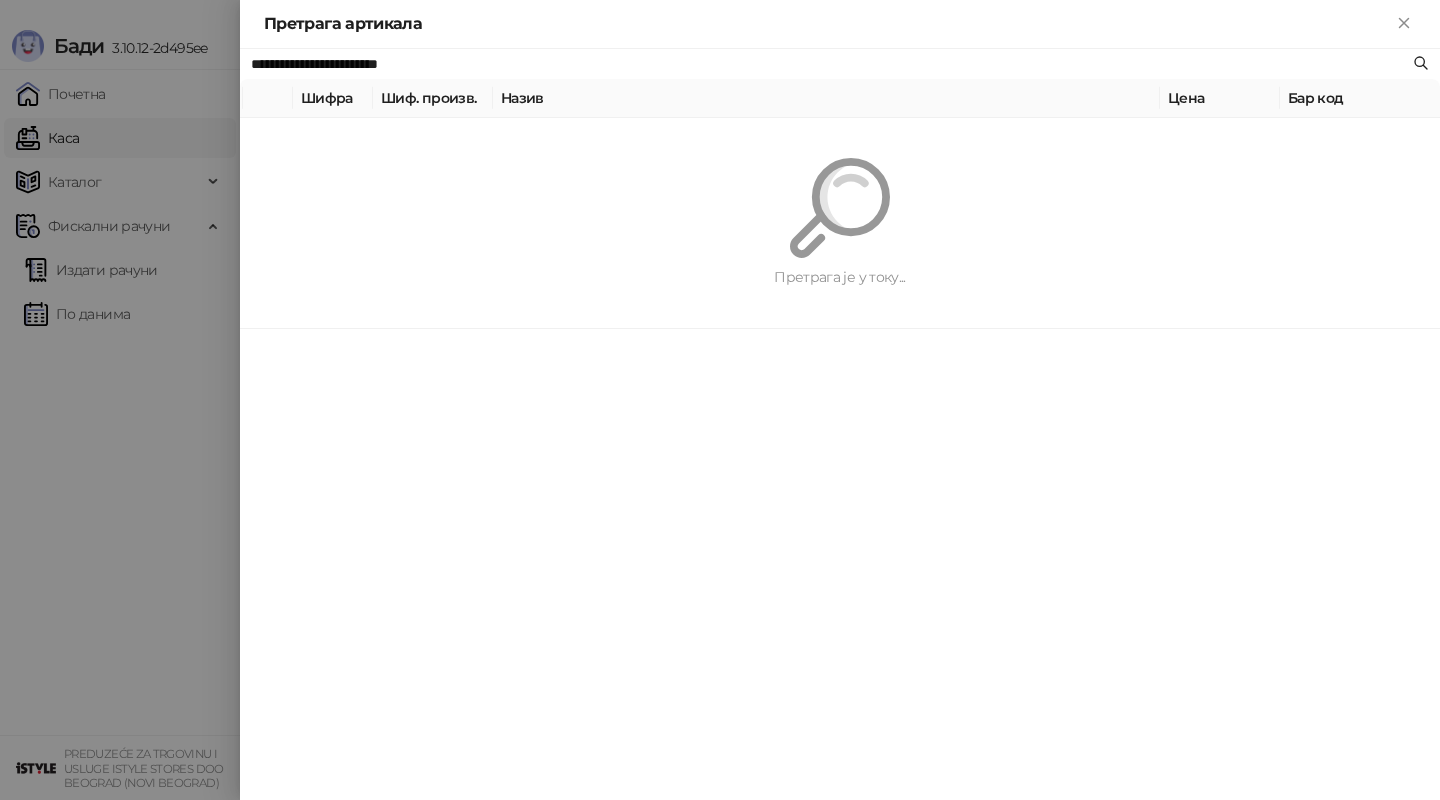paste 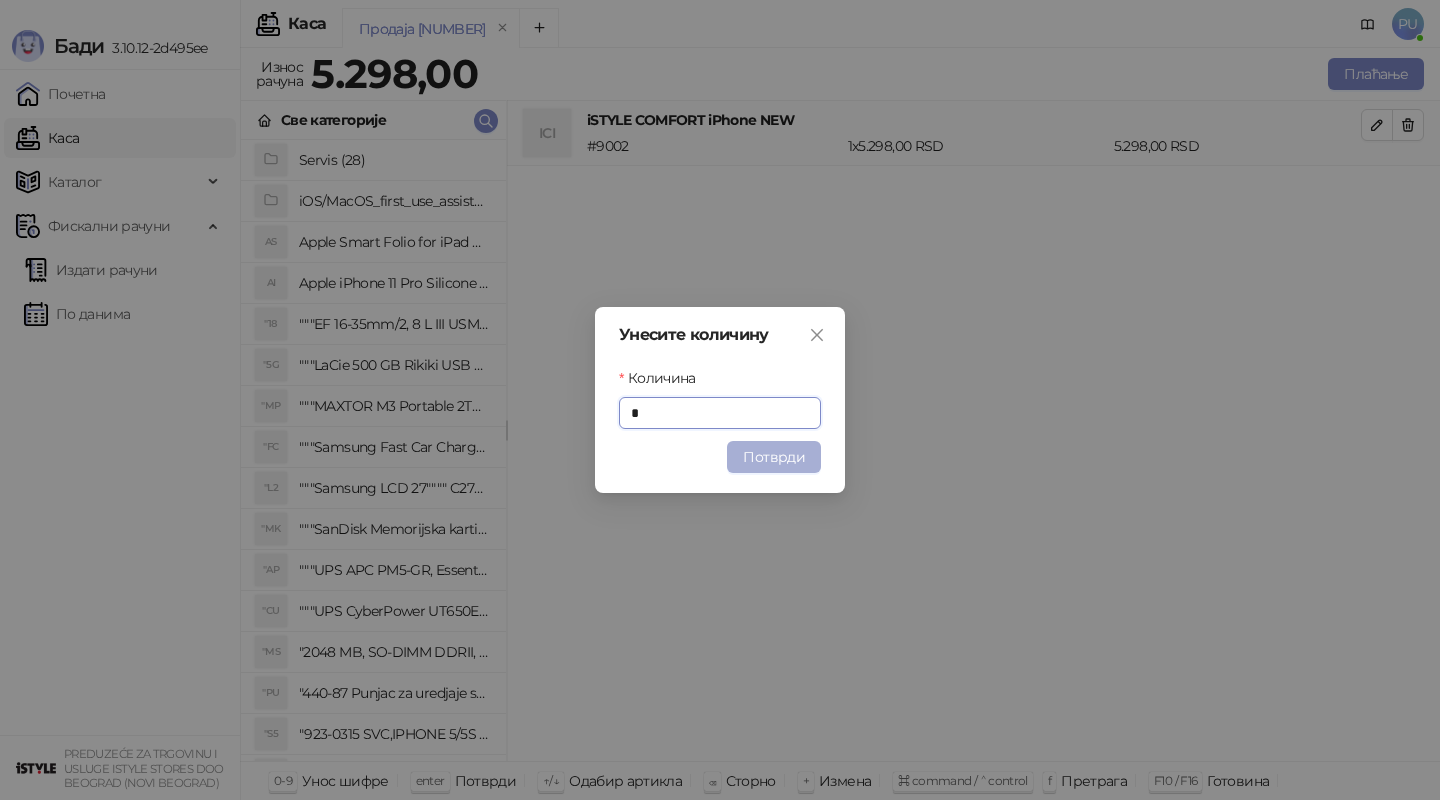 click on "Потврди" at bounding box center (774, 457) 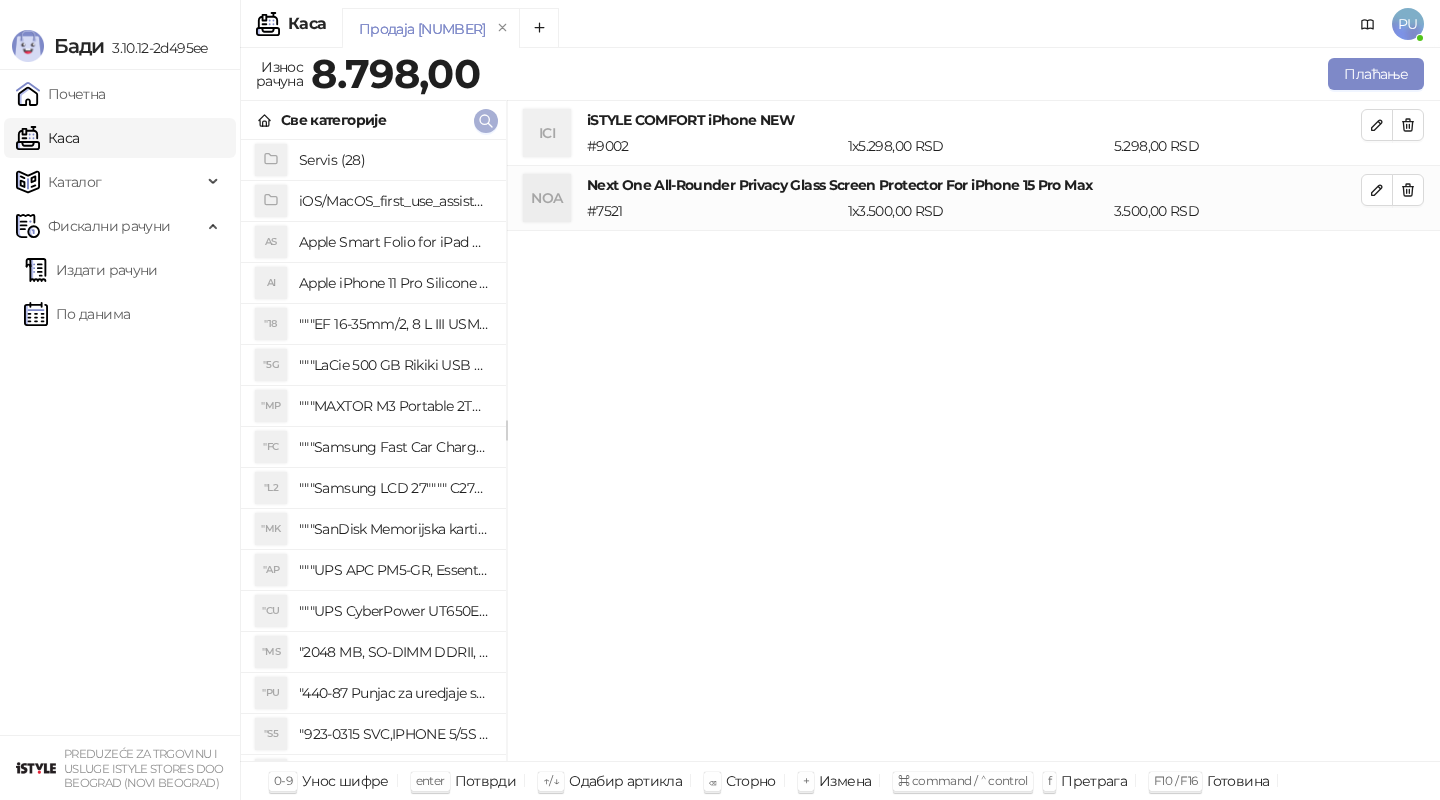 click 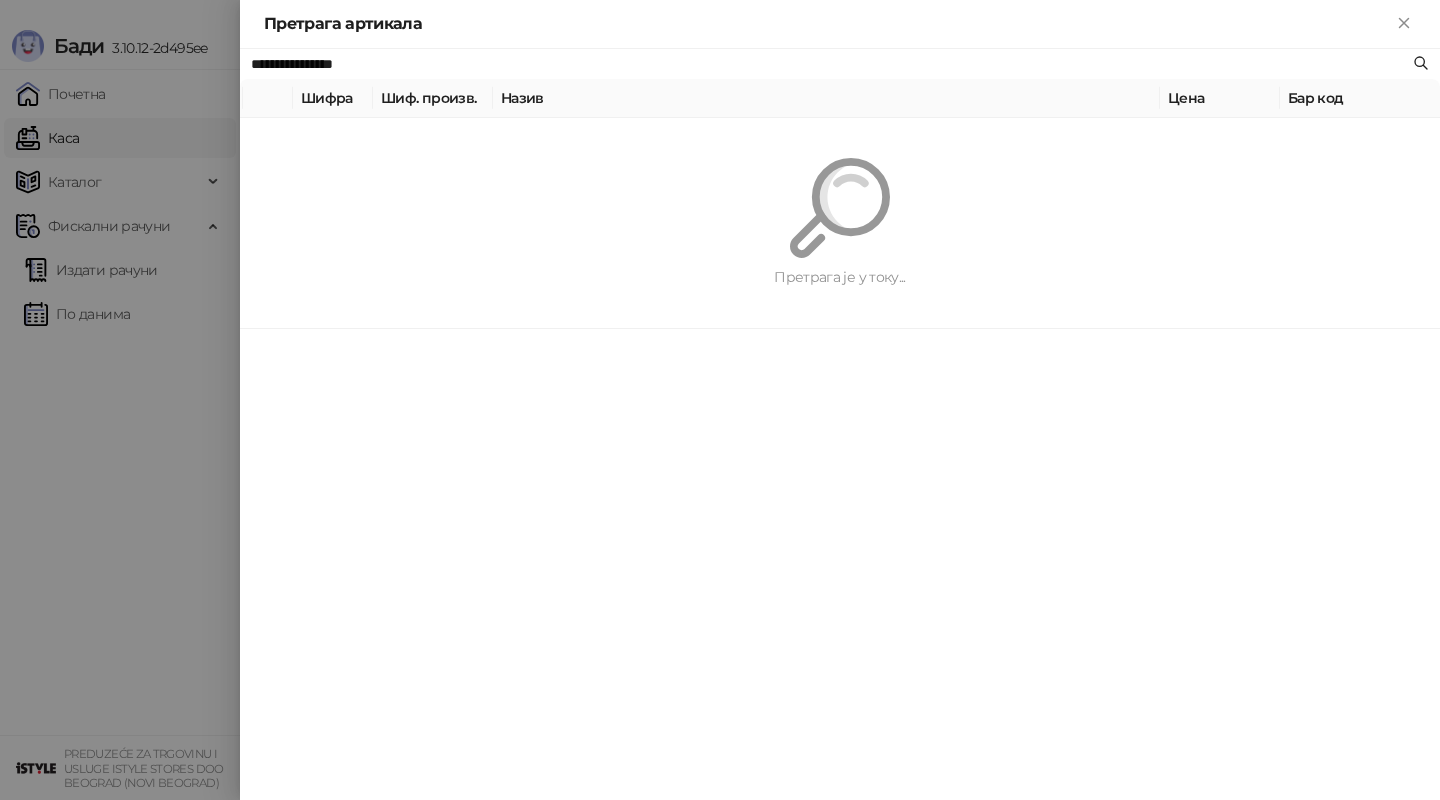 paste on "**********" 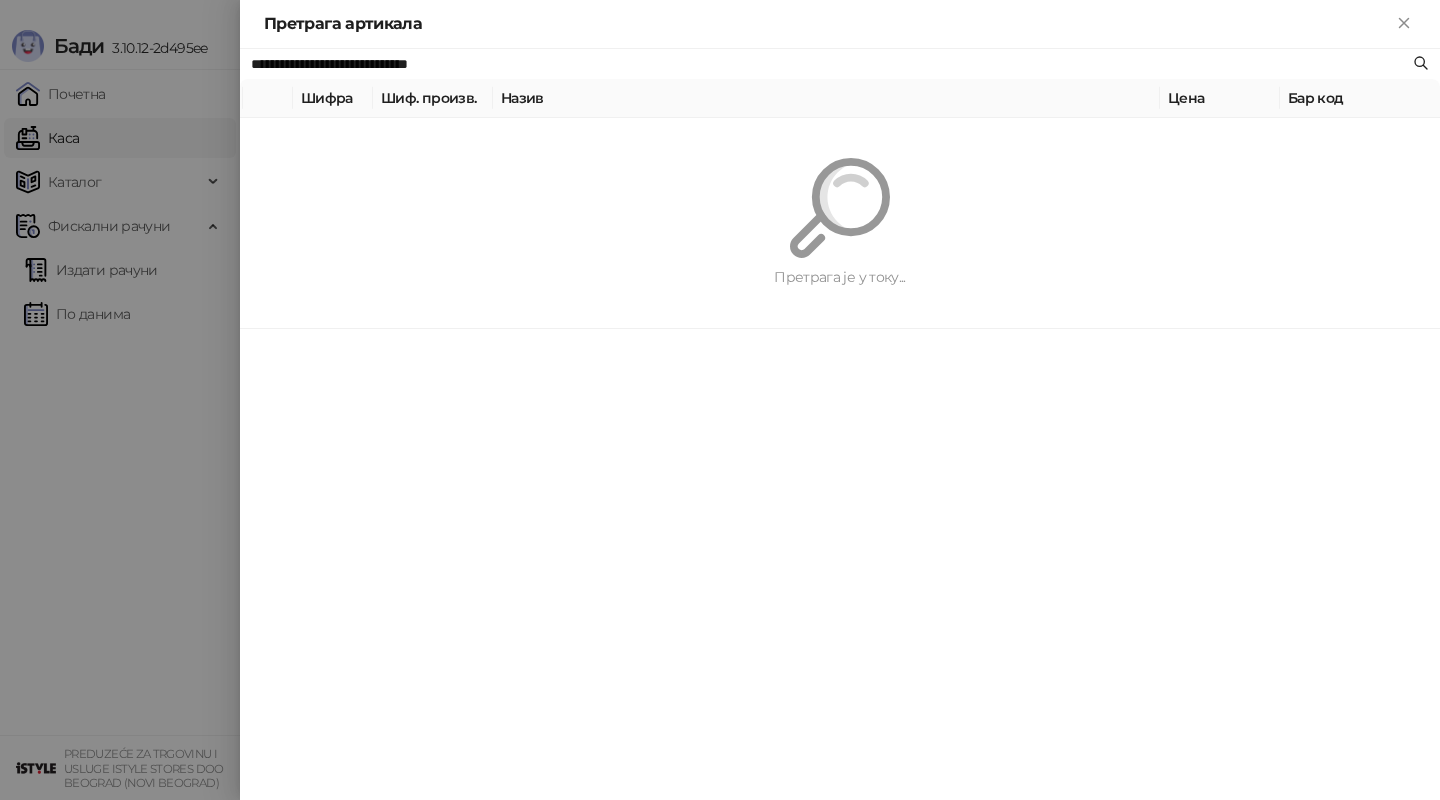 type on "**********" 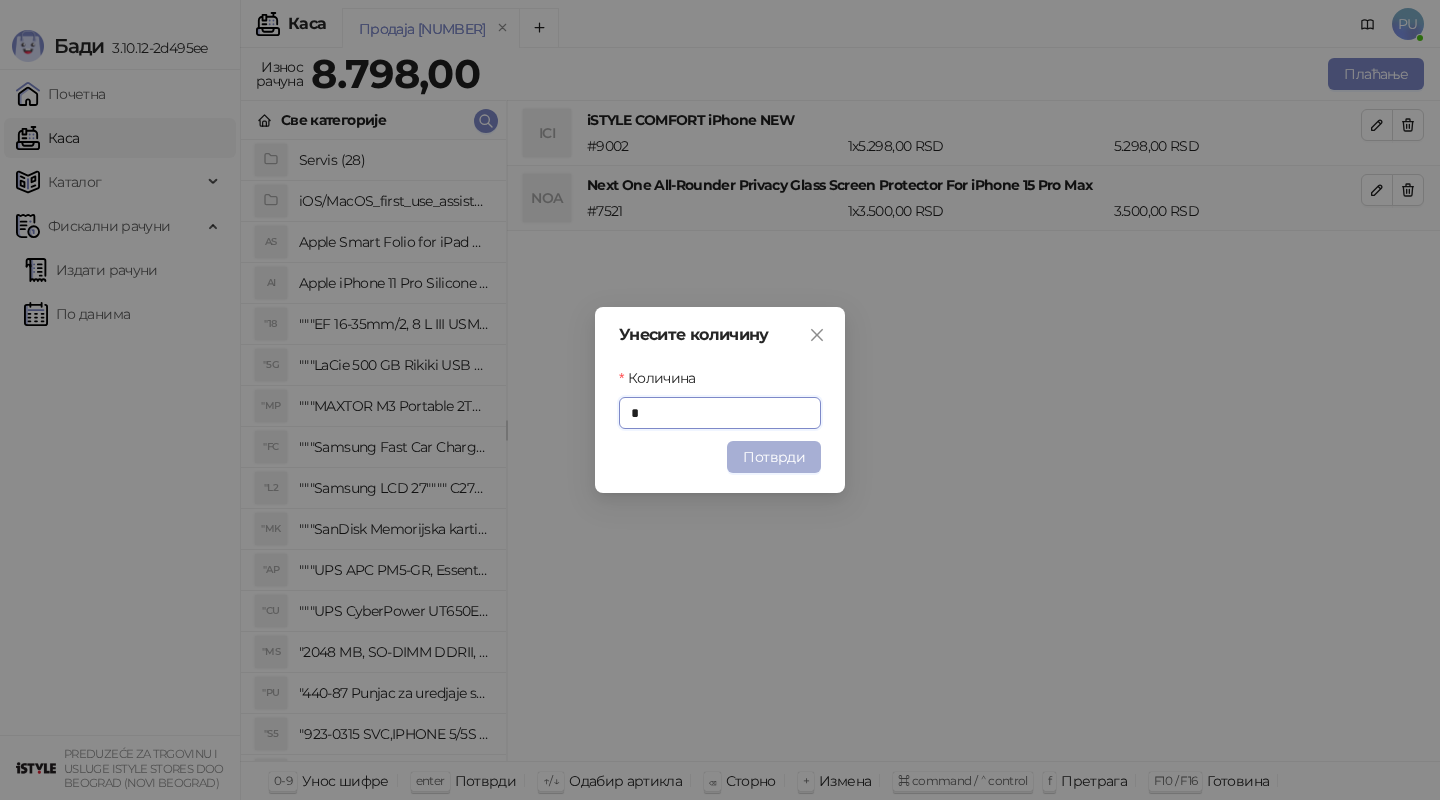 click on "Потврди" at bounding box center [774, 457] 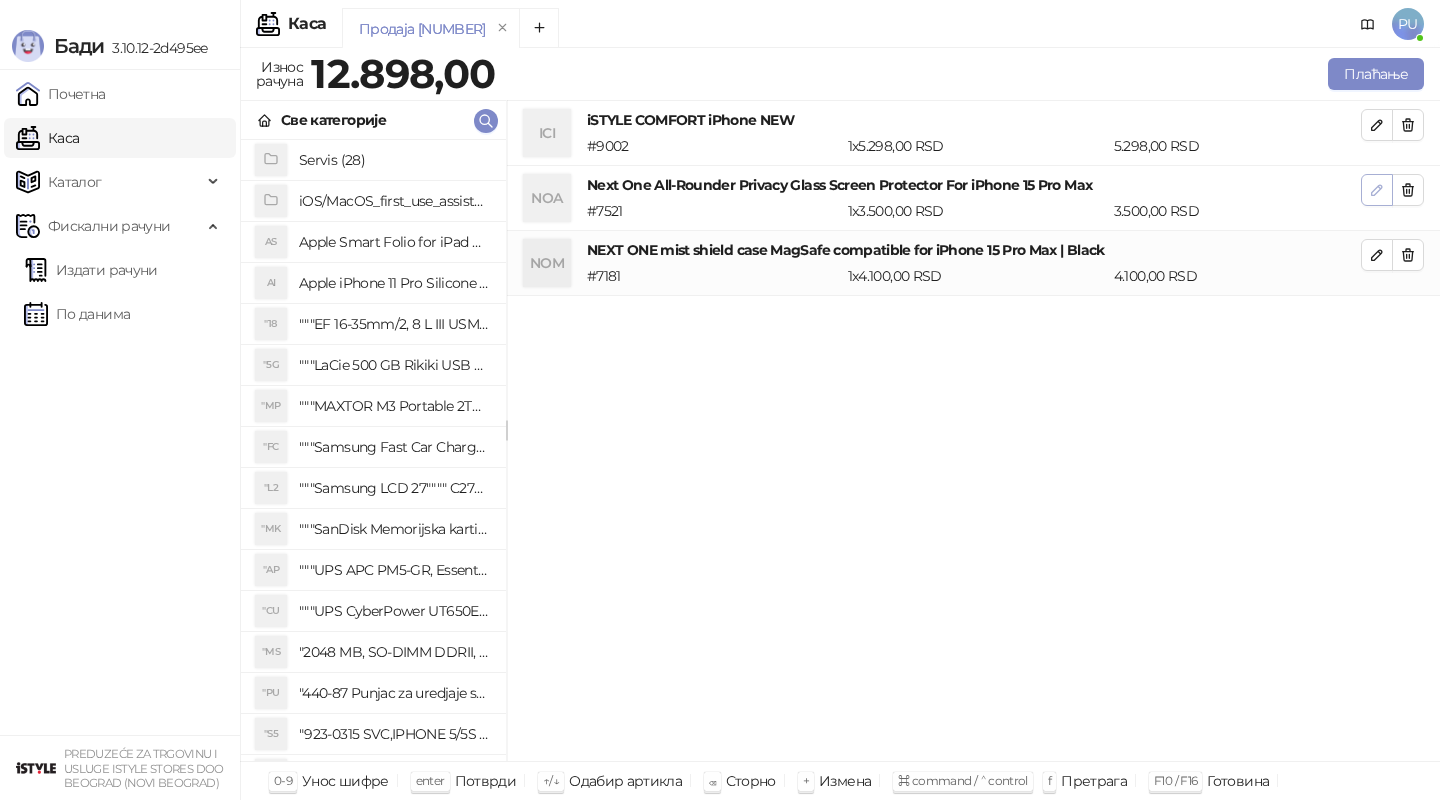 click 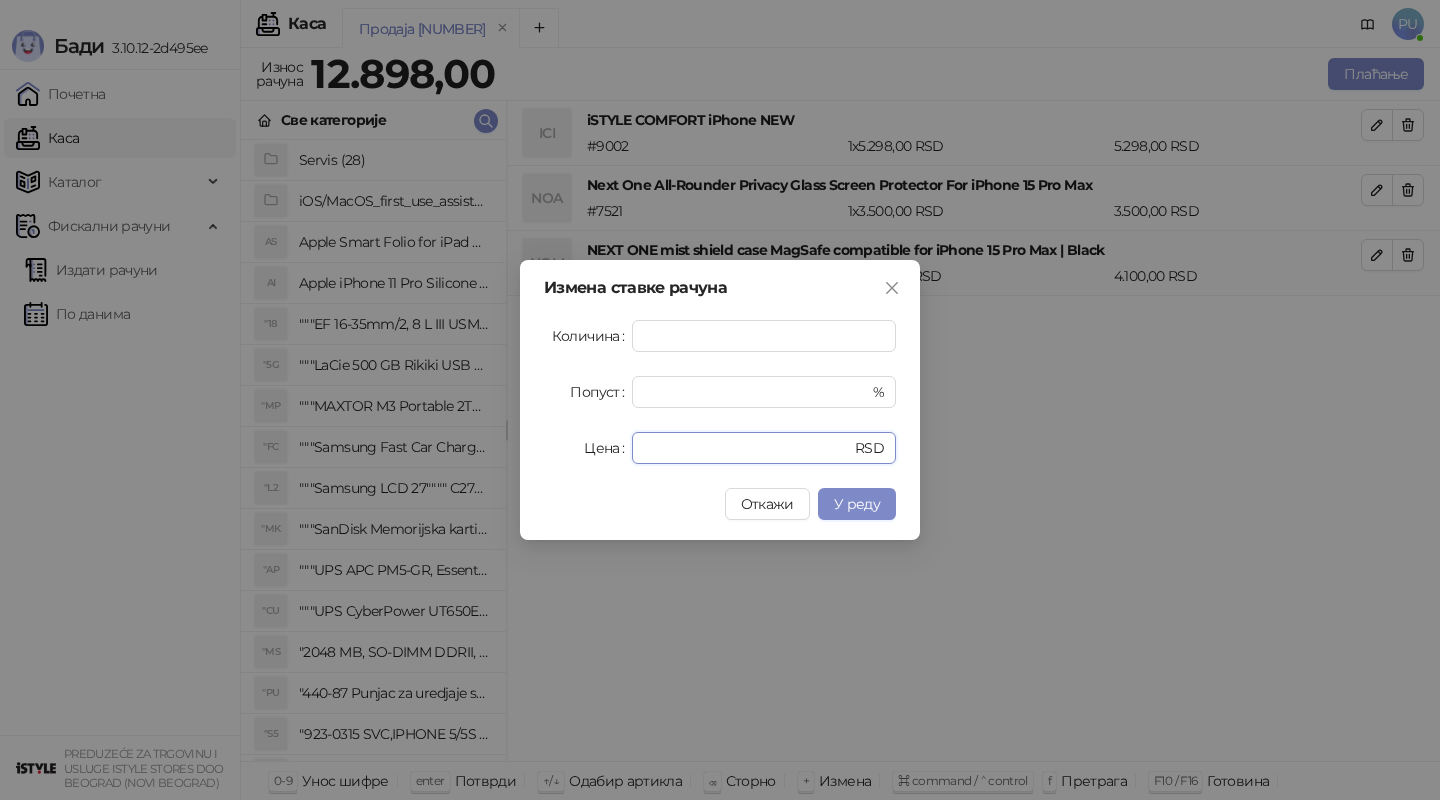 drag, startPoint x: 741, startPoint y: 451, endPoint x: 606, endPoint y: 425, distance: 137.48091 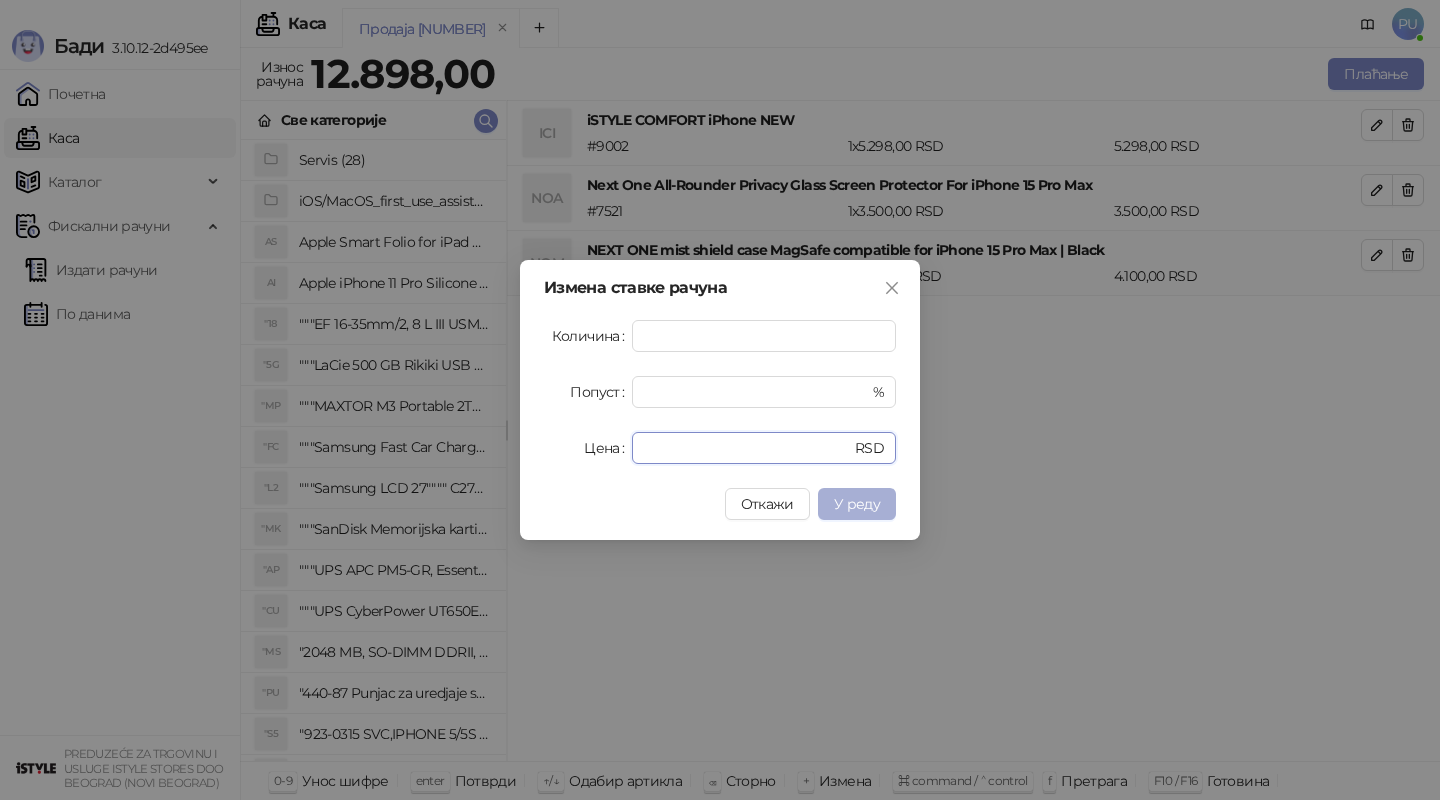 type on "*" 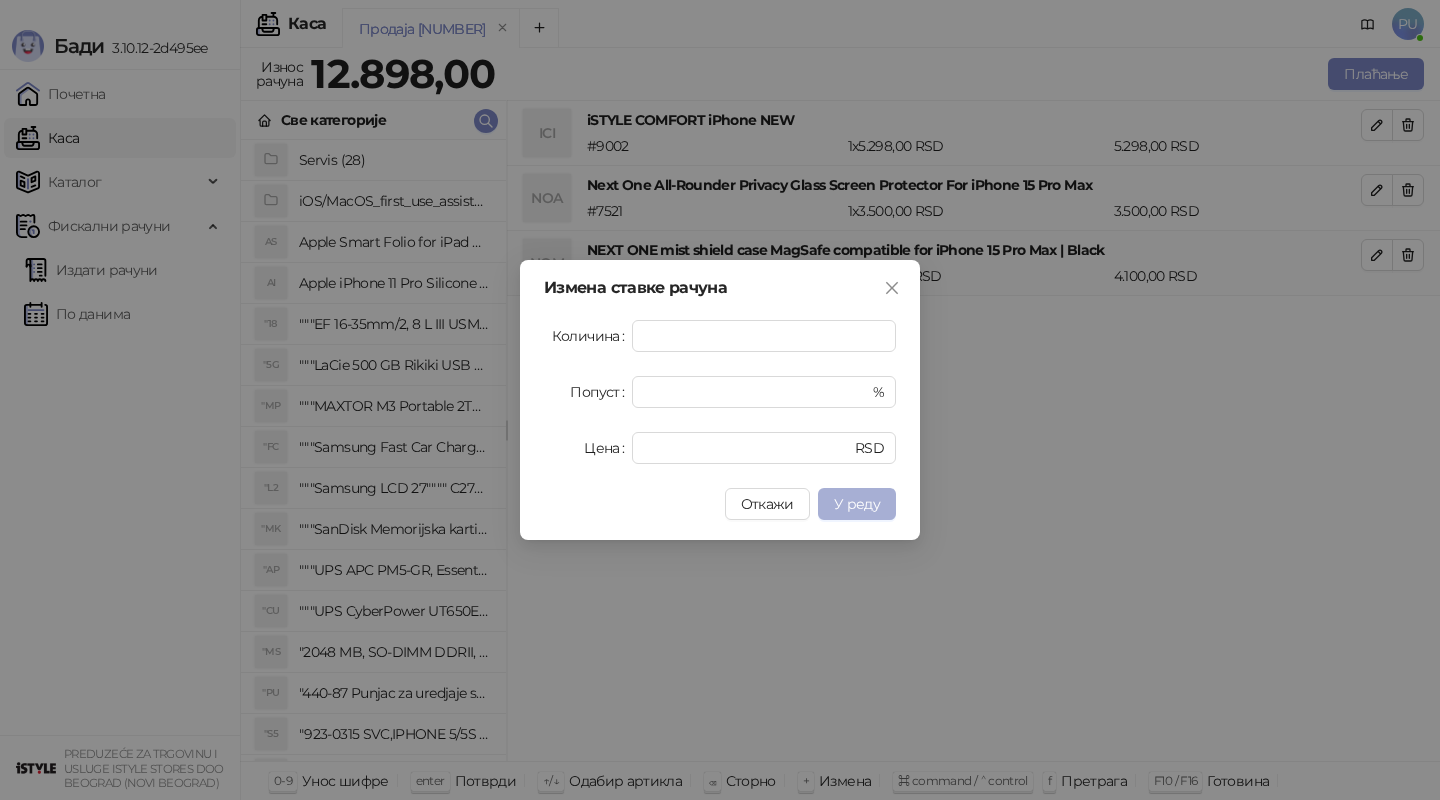 click on "У реду" at bounding box center [857, 504] 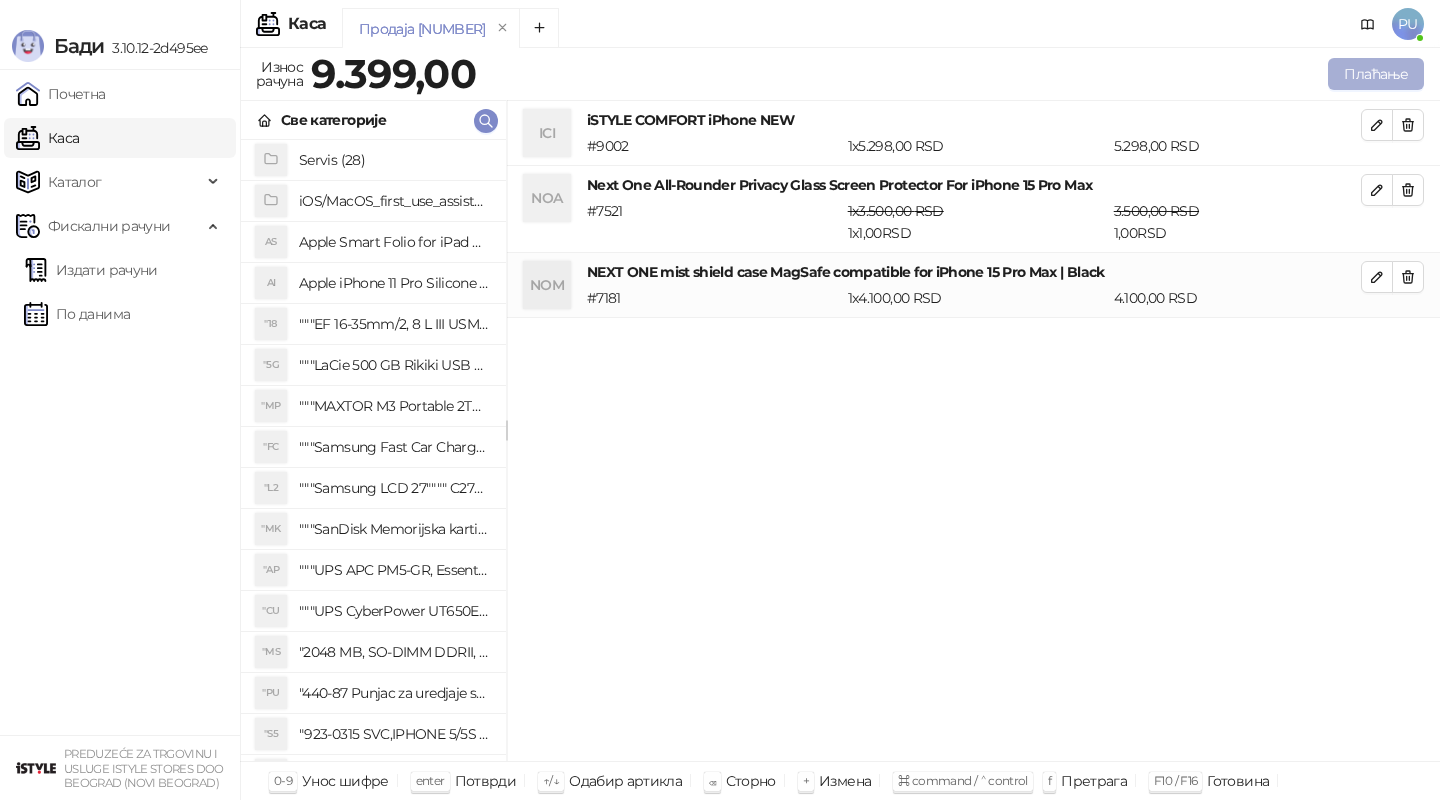click on "Плаћање" at bounding box center [1376, 74] 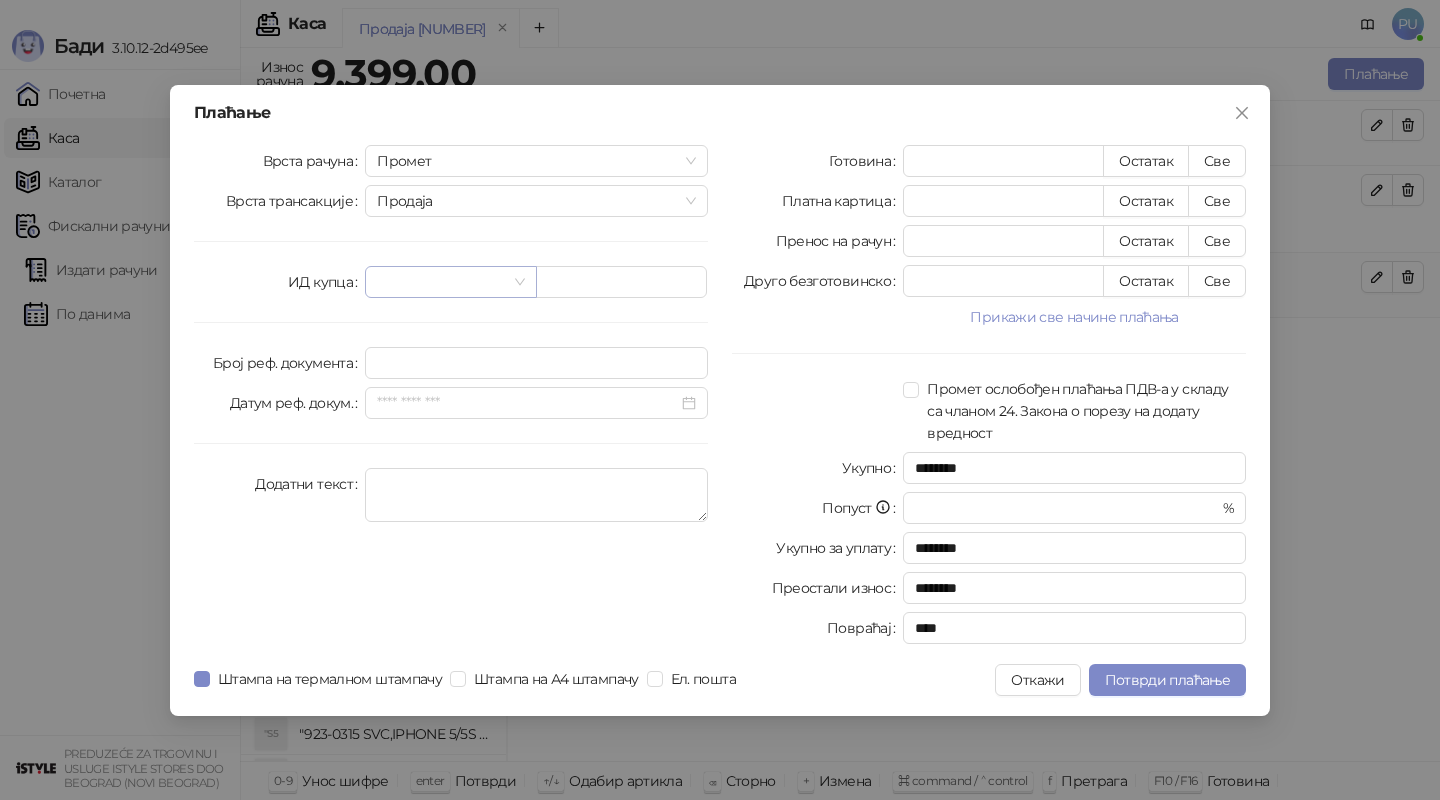 click at bounding box center (450, 282) 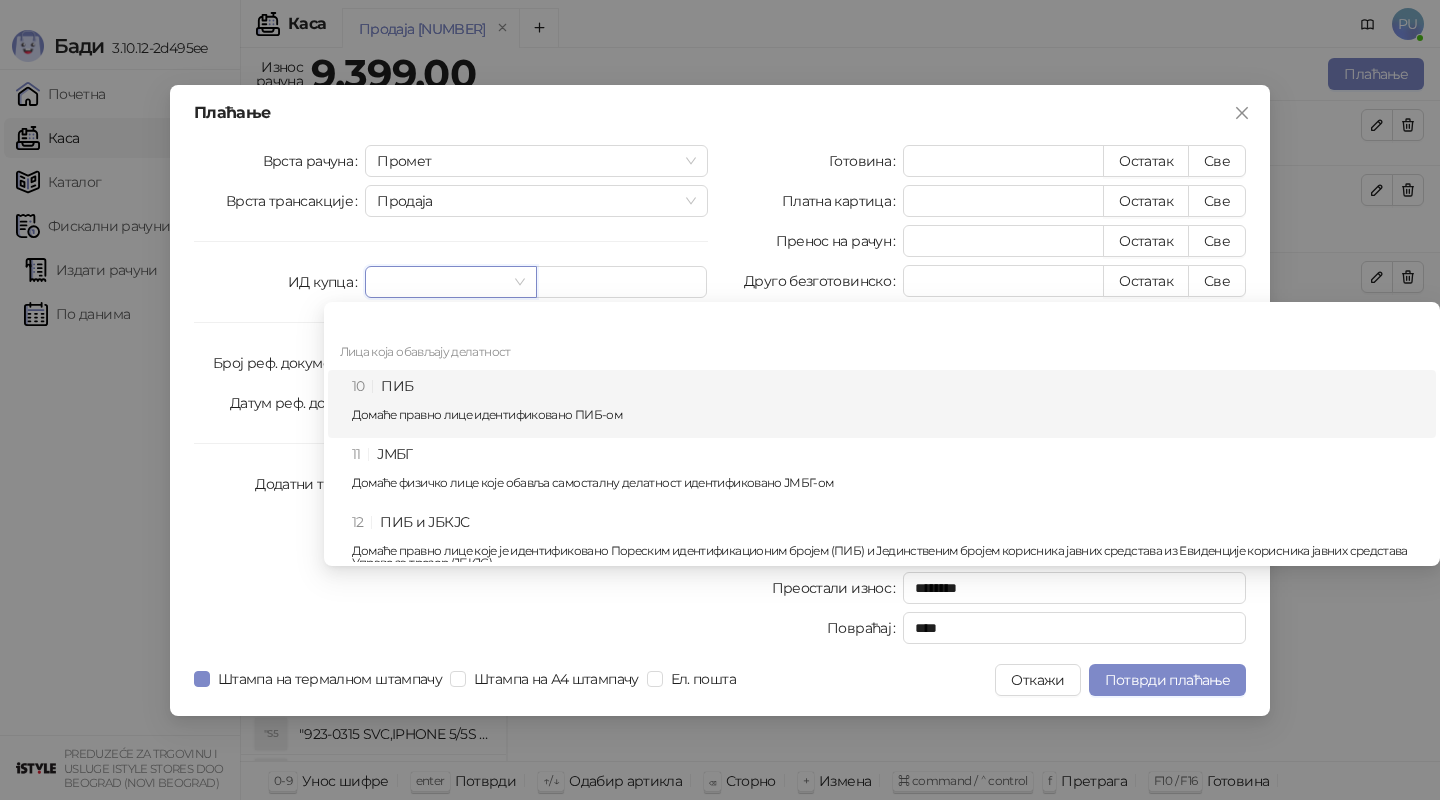 click on "10 ПИБ Домаће правно лице идентификовано ПИБ-ом" at bounding box center (888, 404) 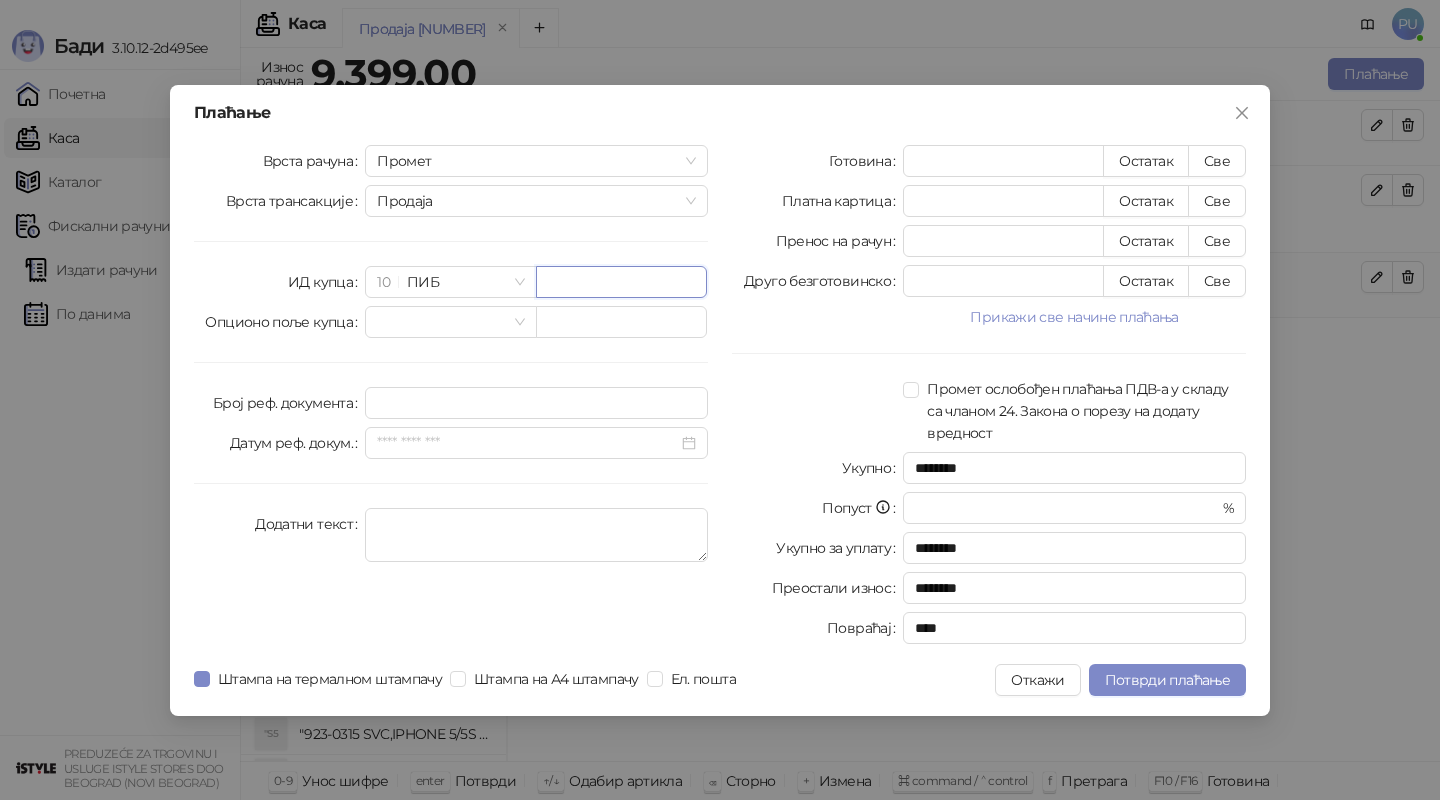 paste on "*********" 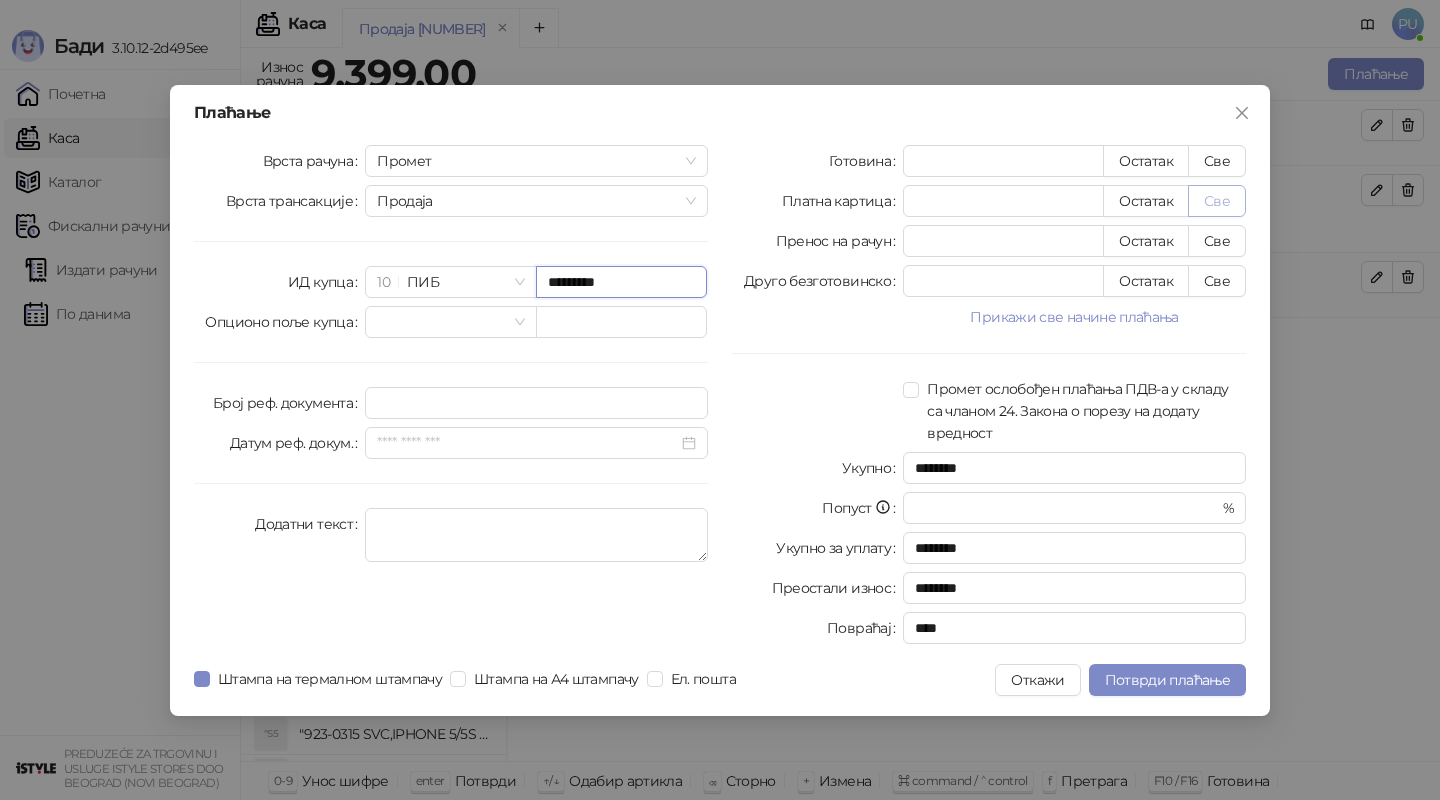 type on "*********" 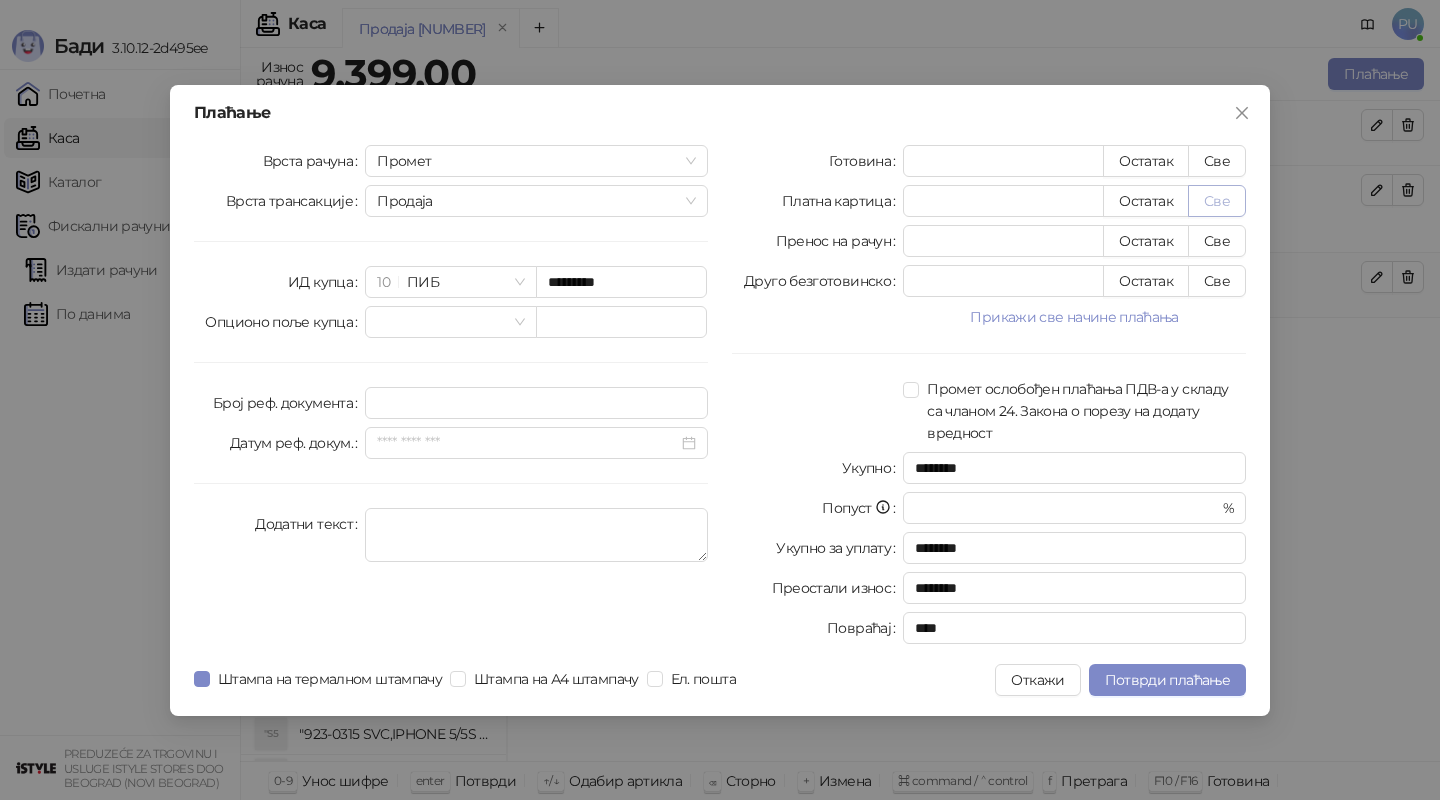 click on "Све" at bounding box center [1217, 201] 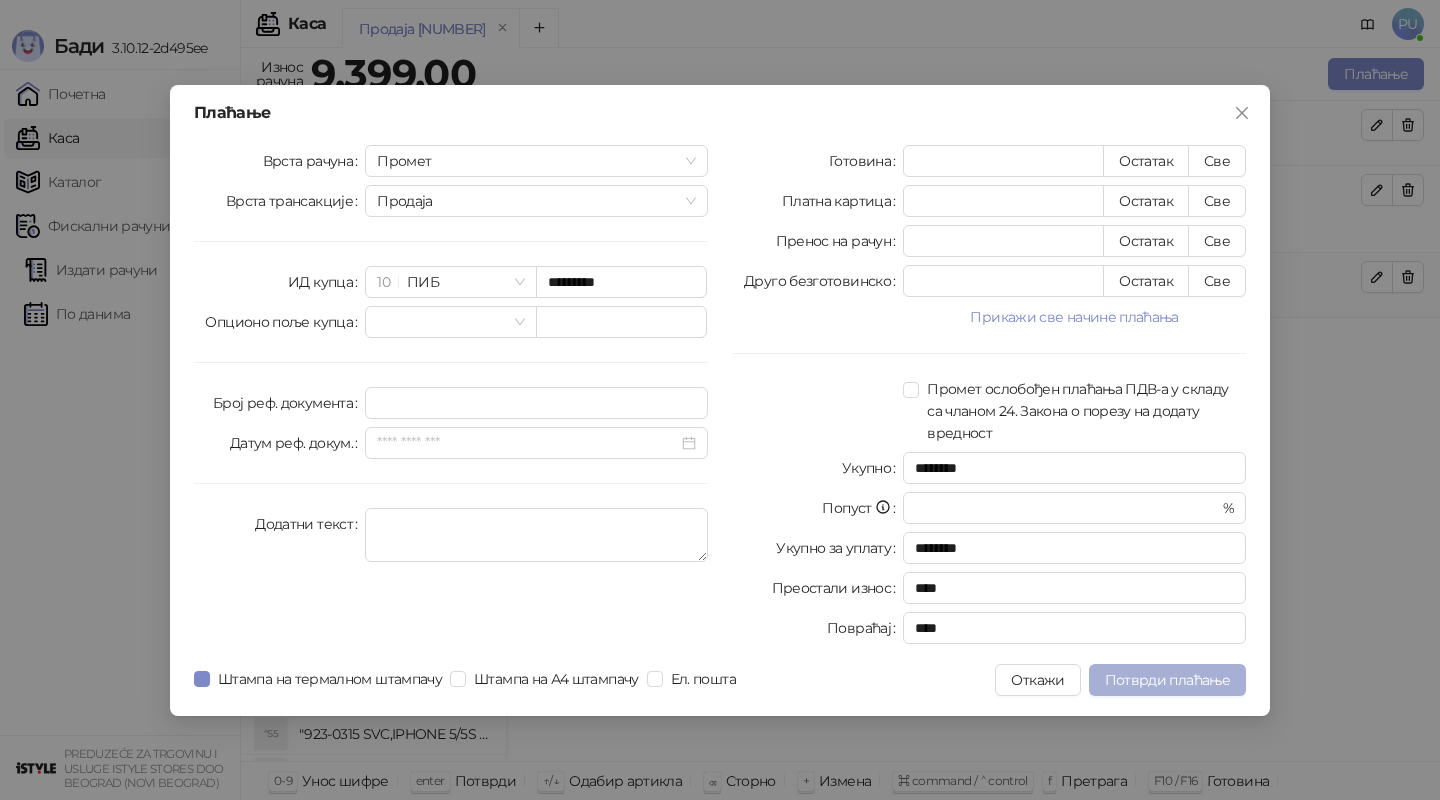 click on "Потврди плаћање" at bounding box center (1167, 680) 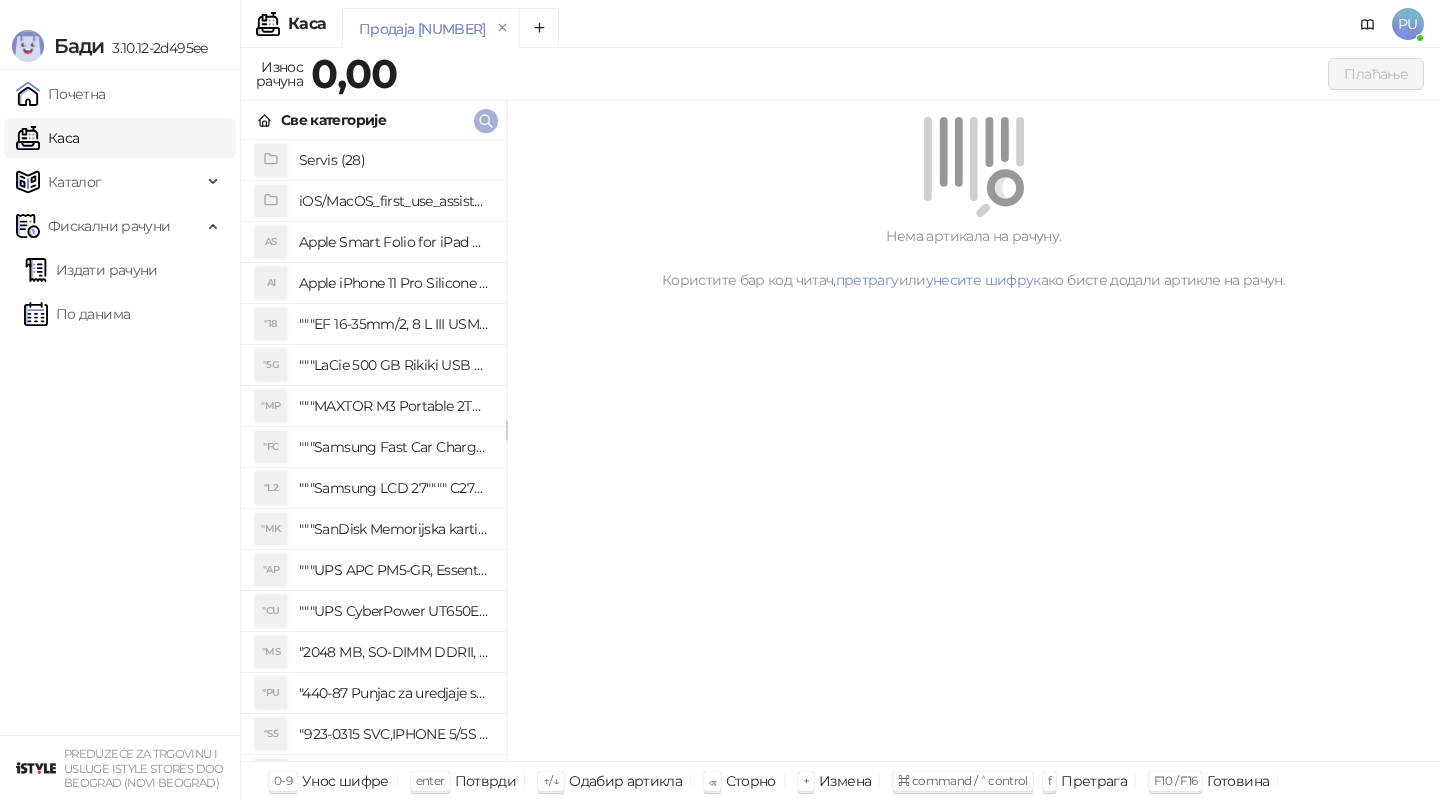 click 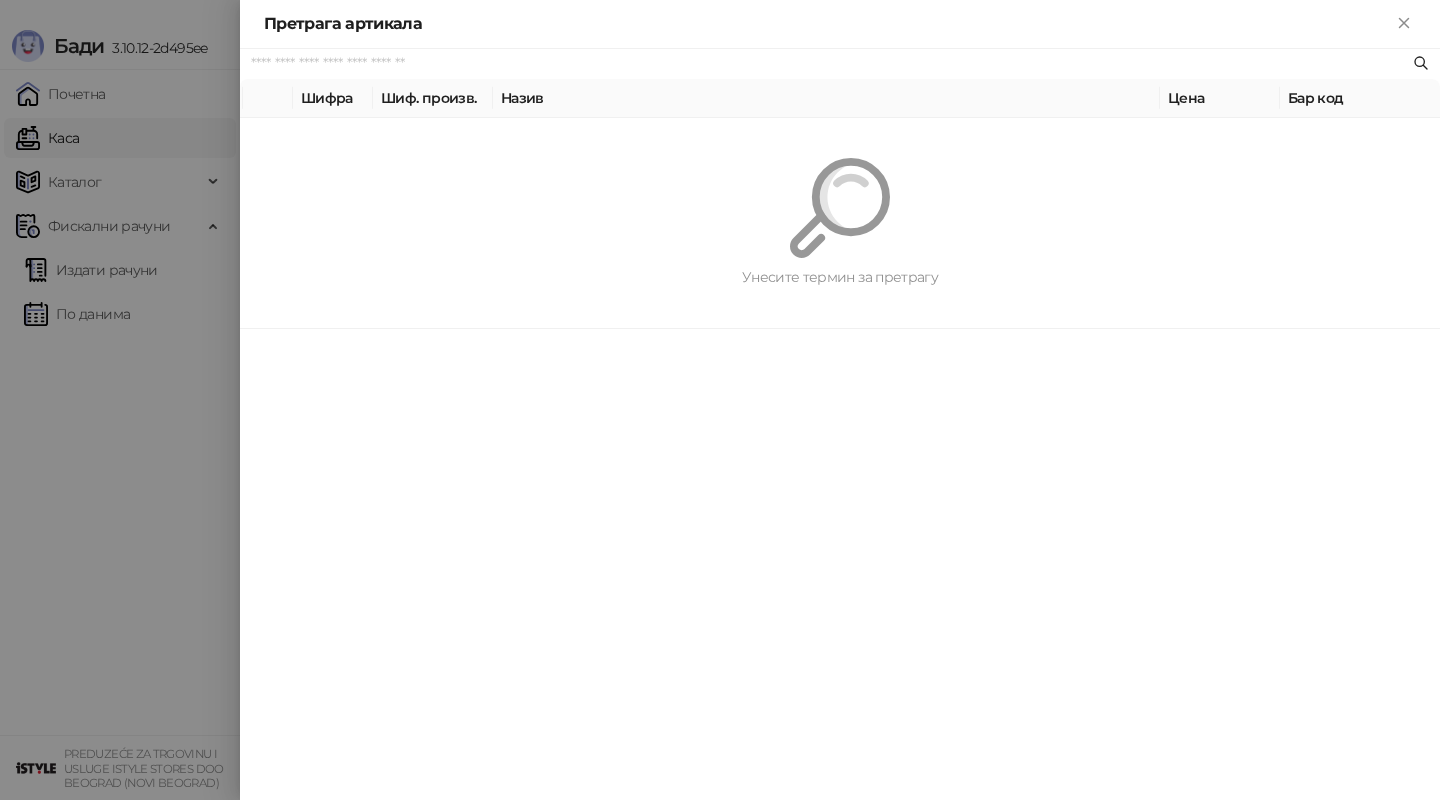 paste on "*********" 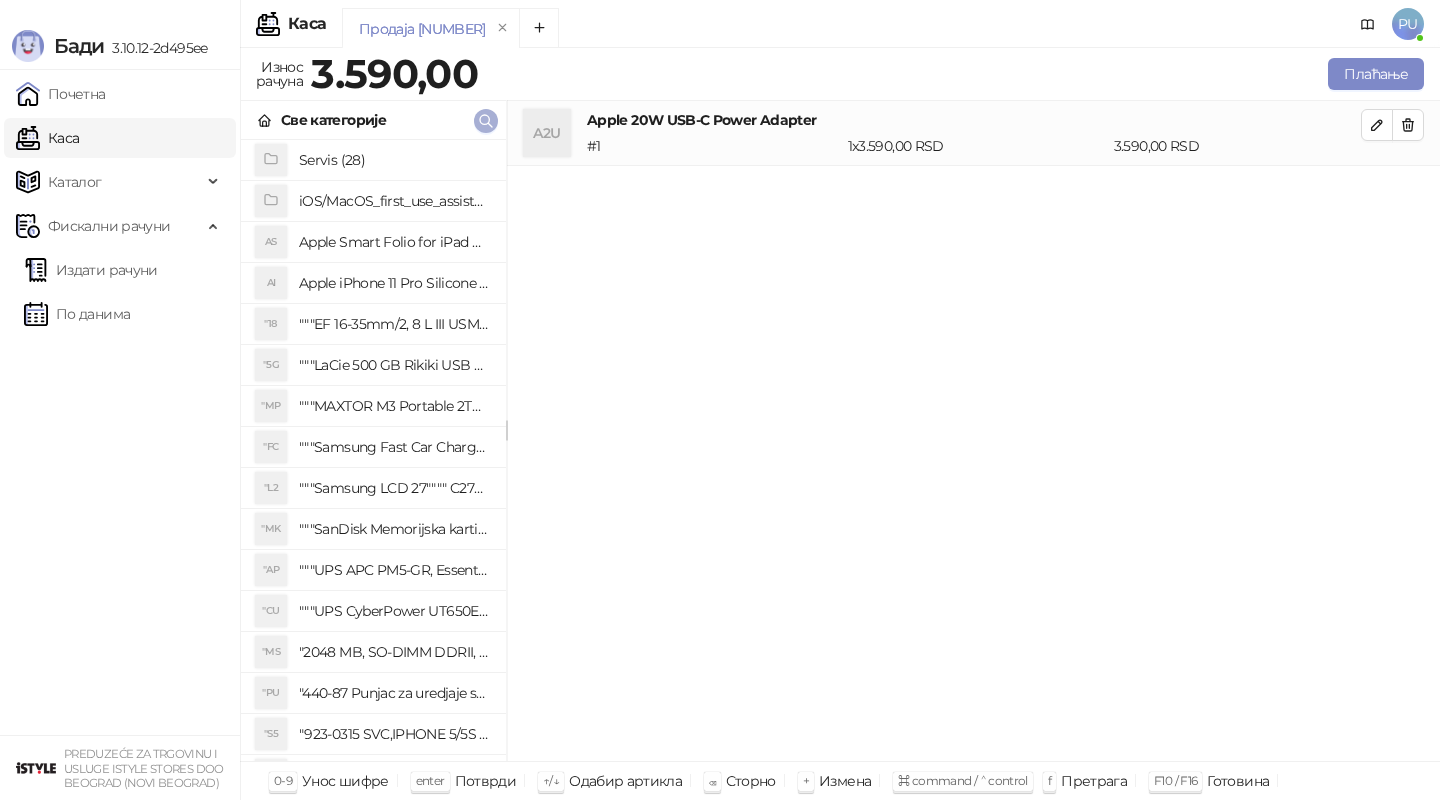click 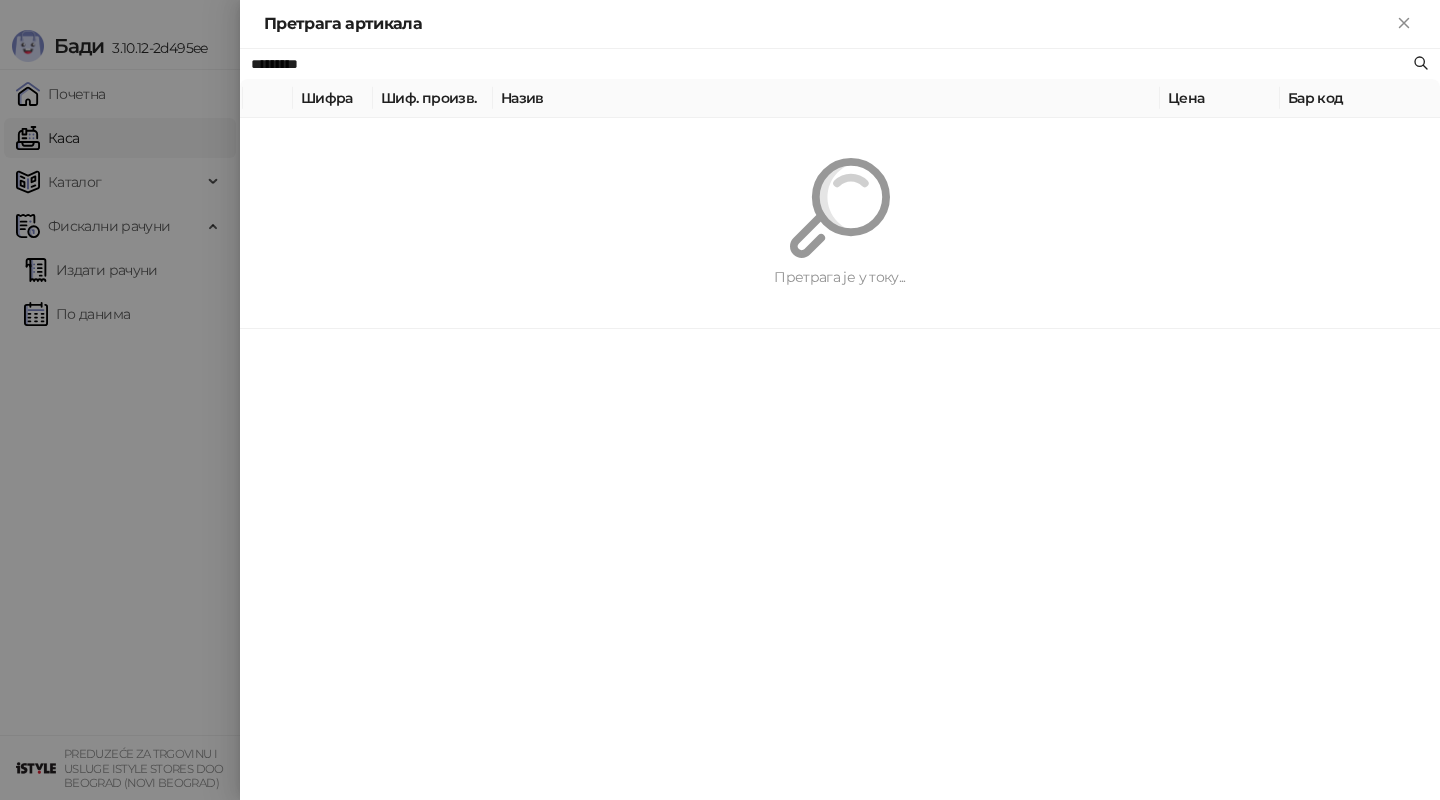 paste on "**********" 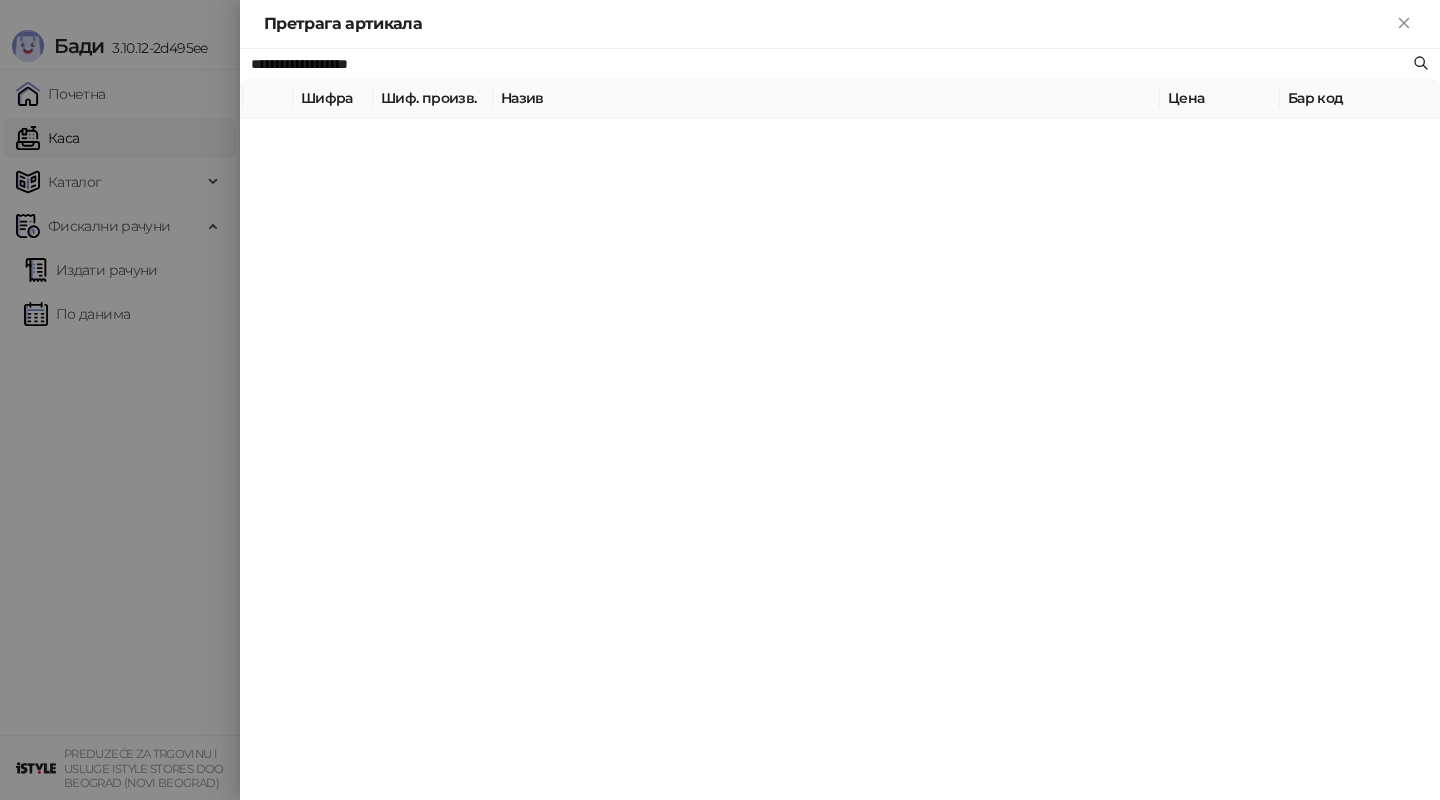 type on "**********" 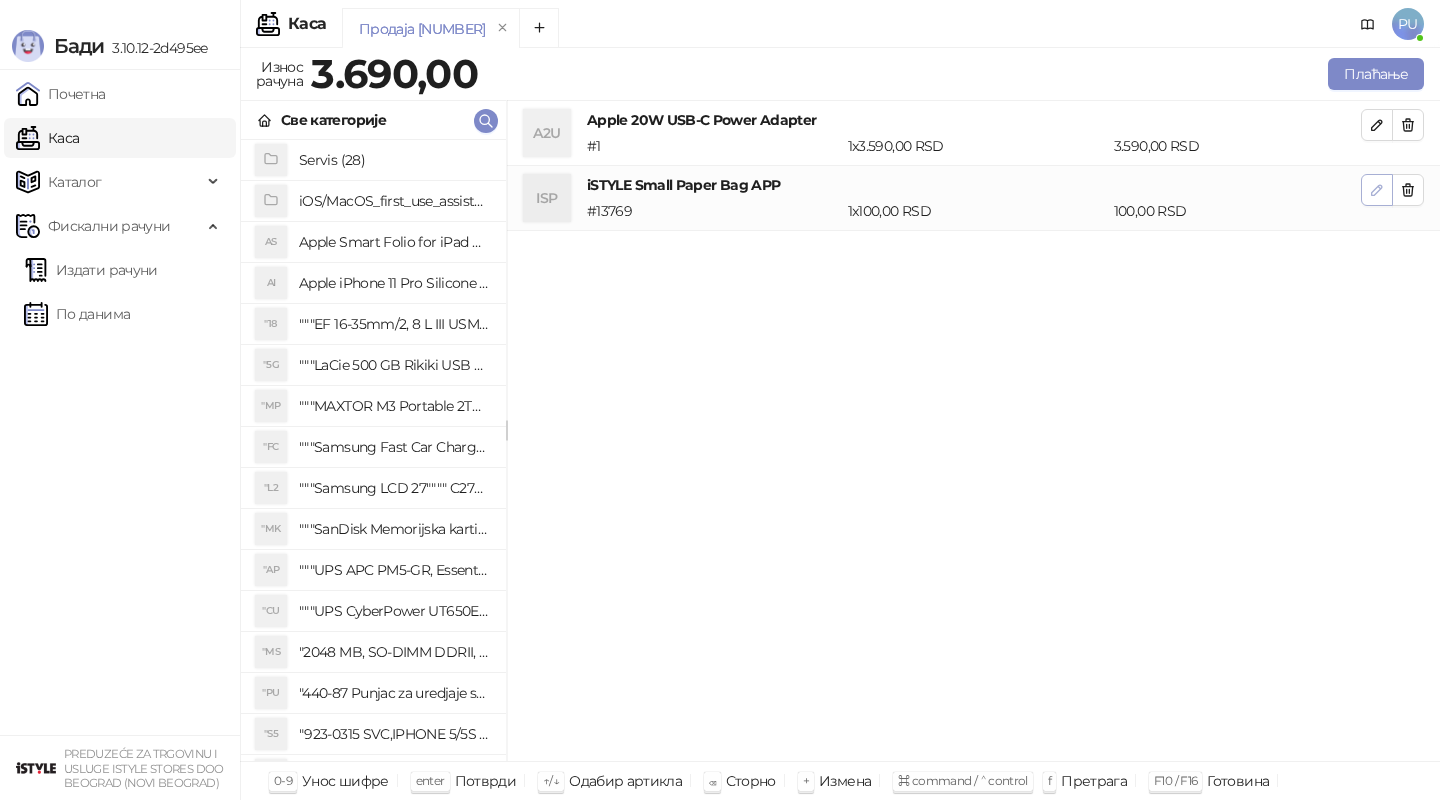 click at bounding box center (1377, 190) 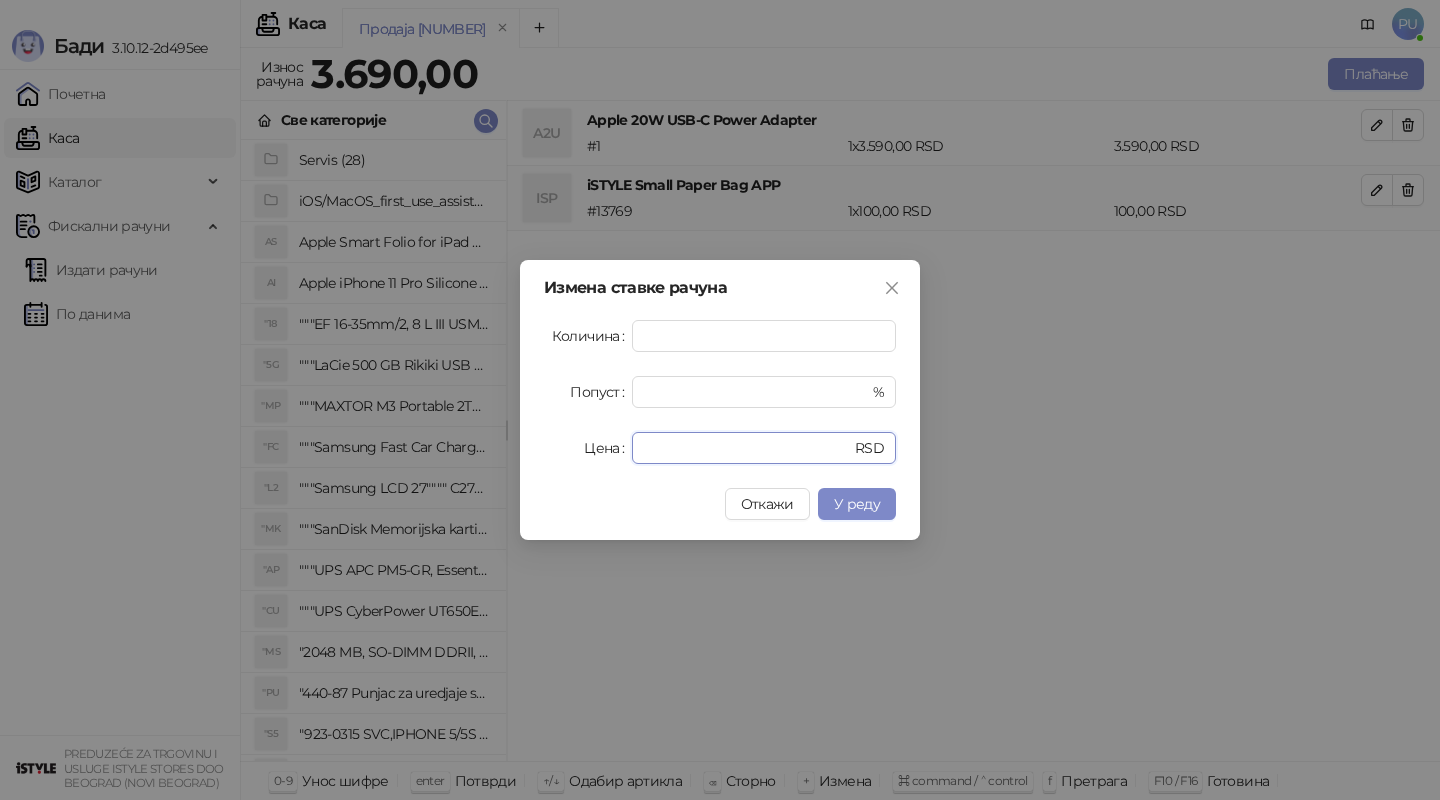 drag, startPoint x: 685, startPoint y: 454, endPoint x: 599, endPoint y: 452, distance: 86.023254 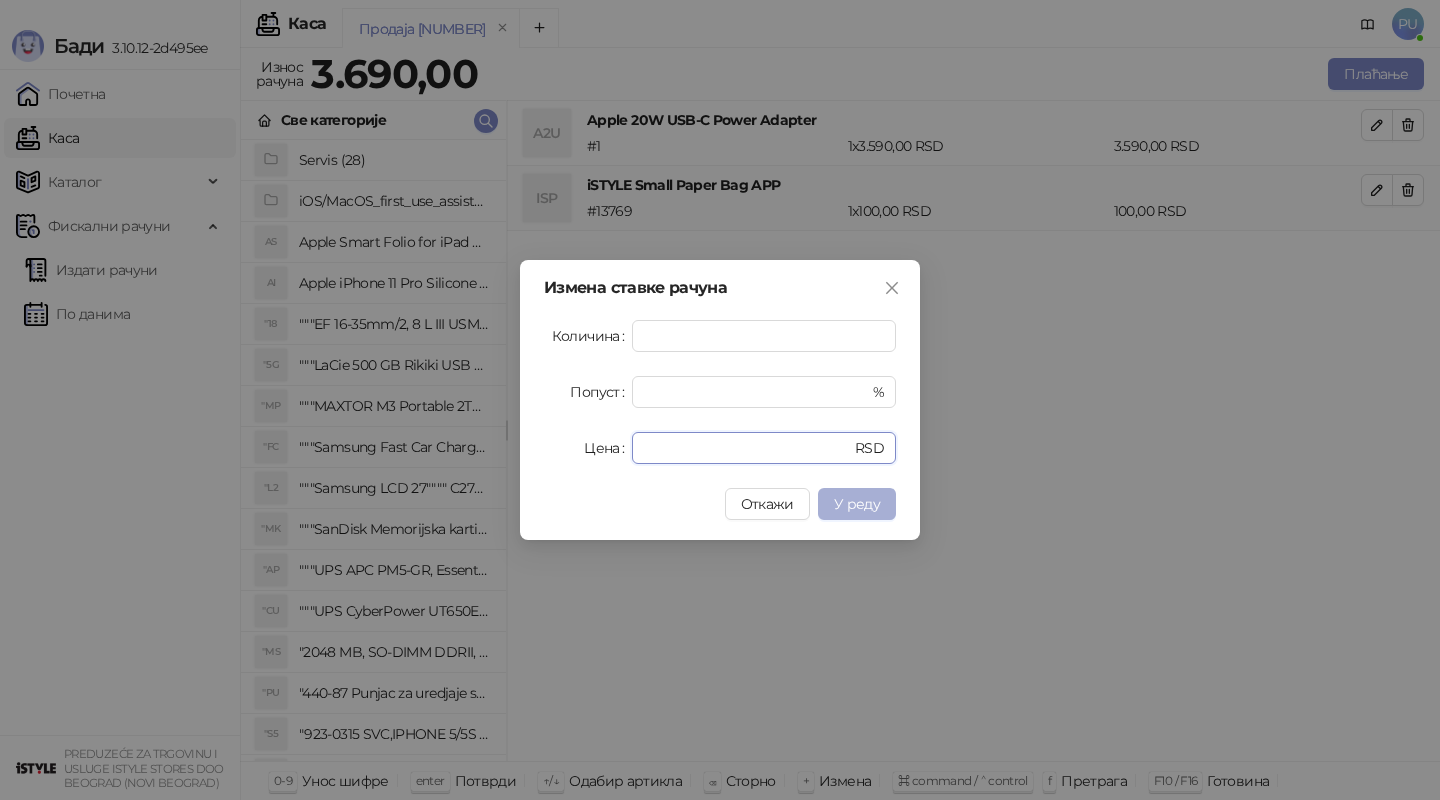 type on "*" 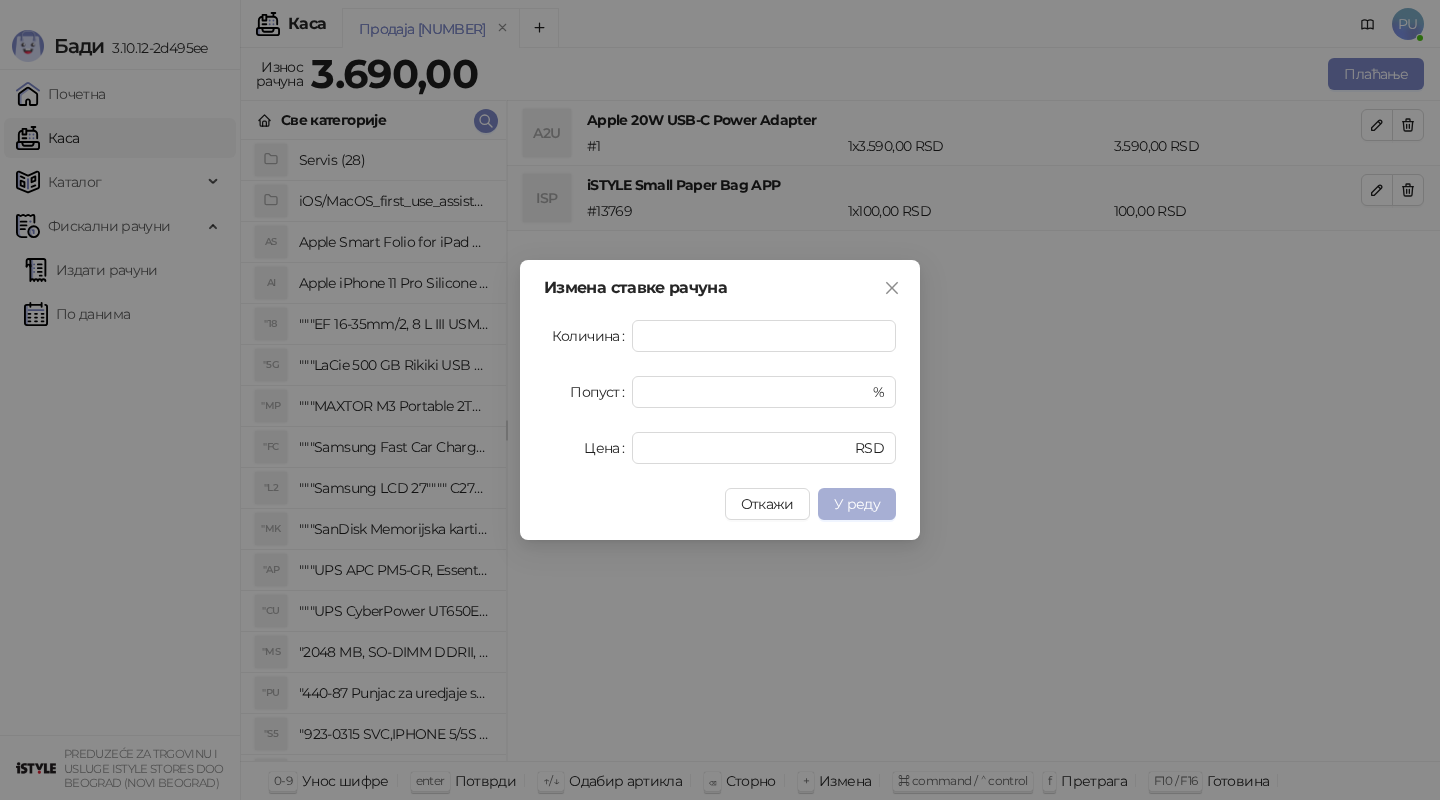 click on "У реду" at bounding box center [857, 504] 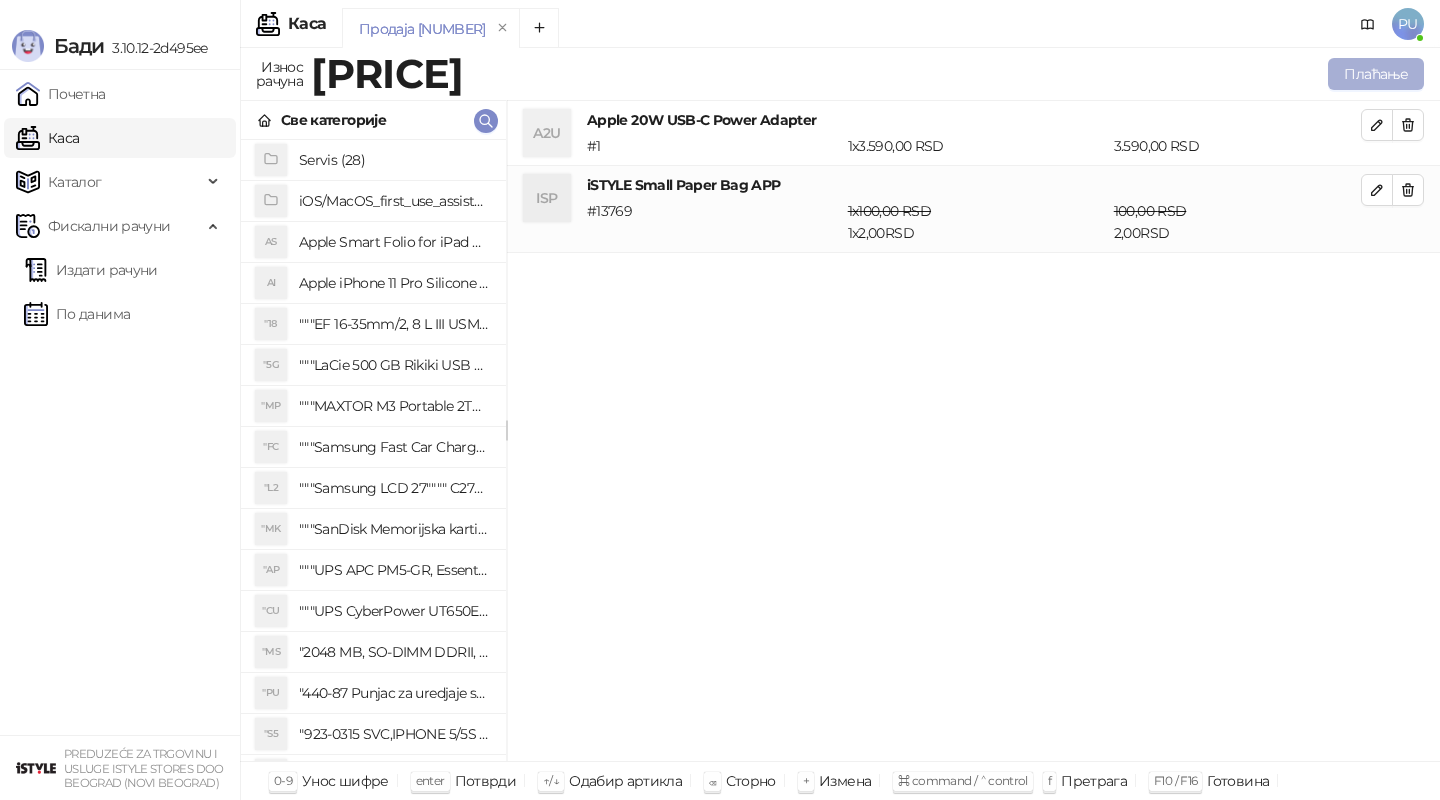 click on "Плаћање" at bounding box center [1376, 74] 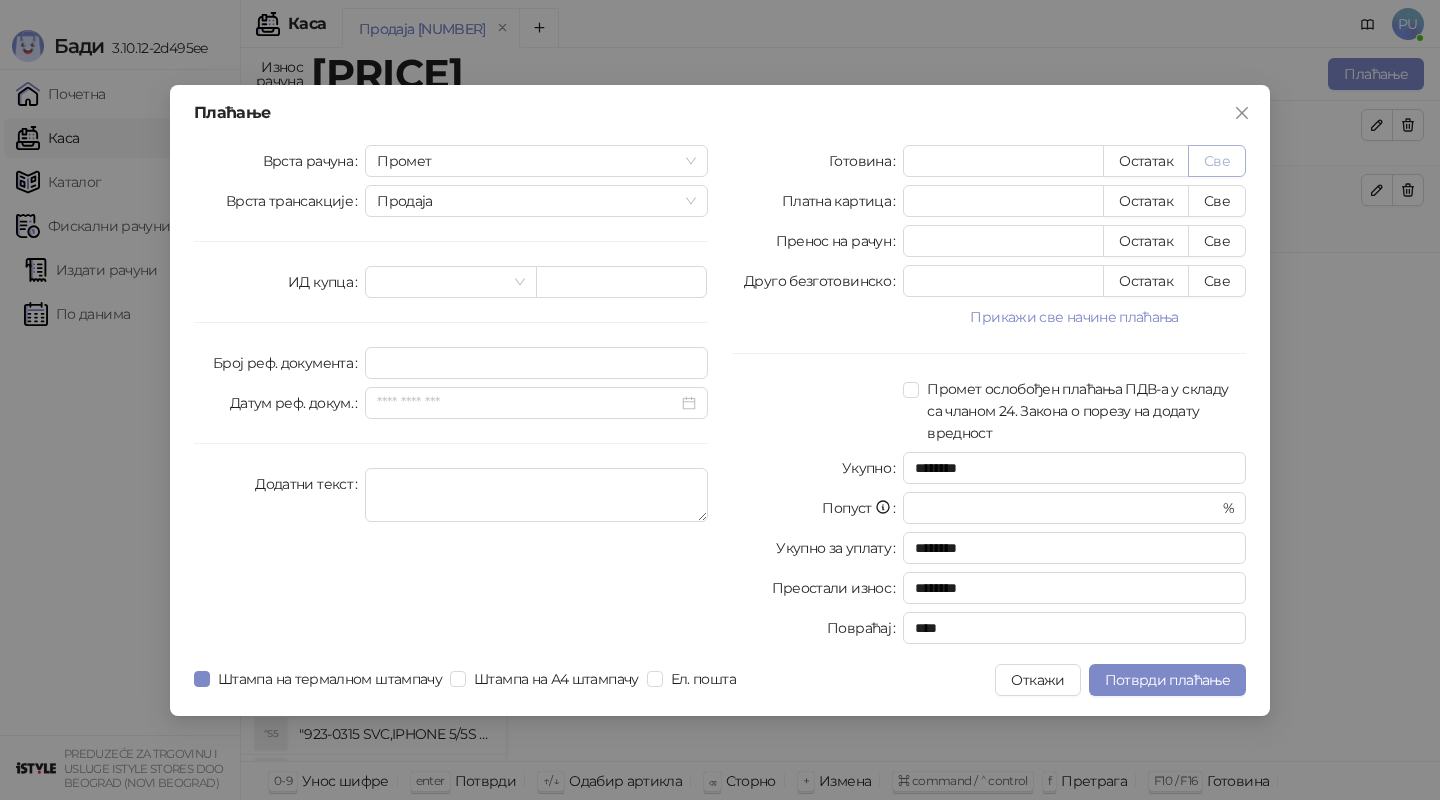 click on "Све" at bounding box center (1217, 161) 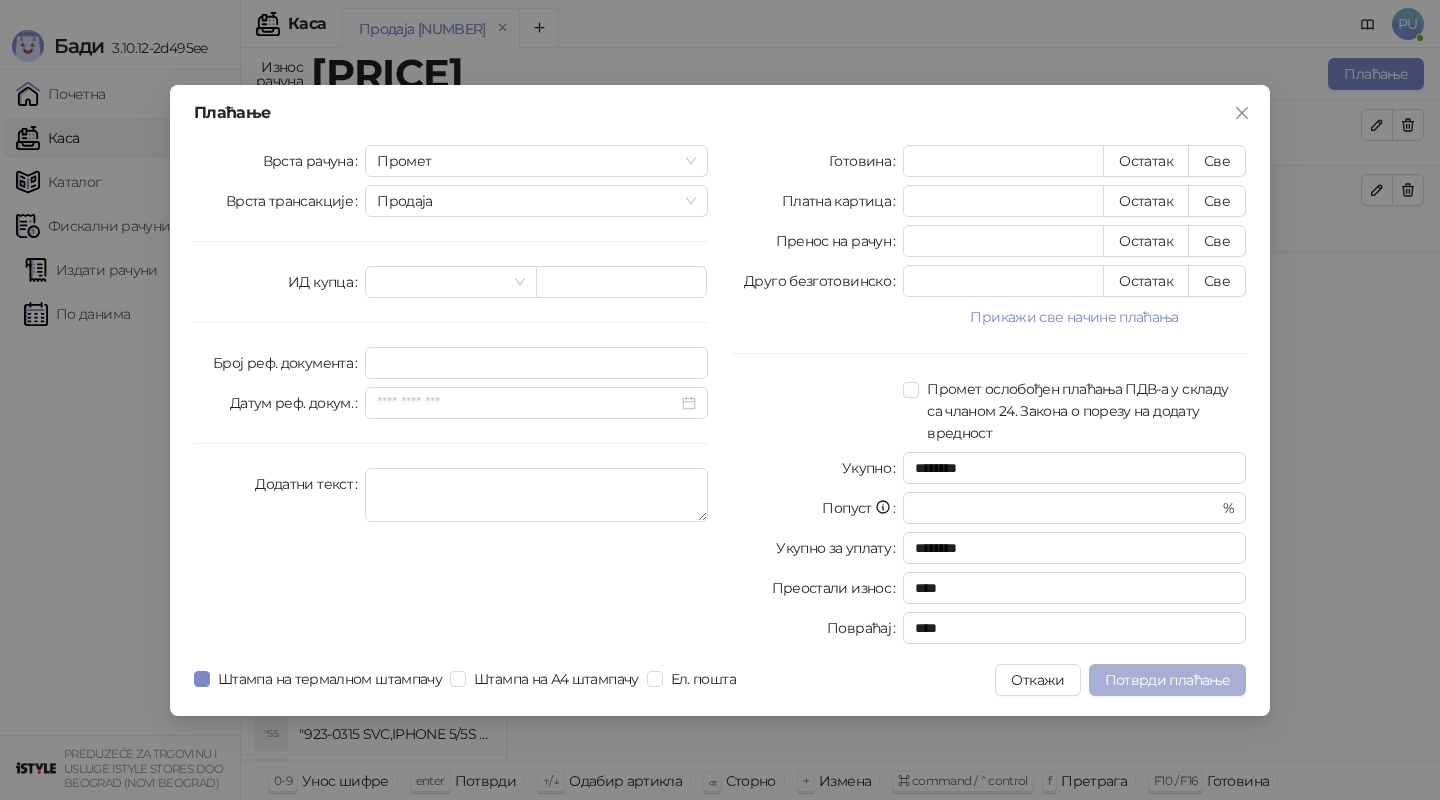 click on "Потврди плаћање" at bounding box center [1167, 680] 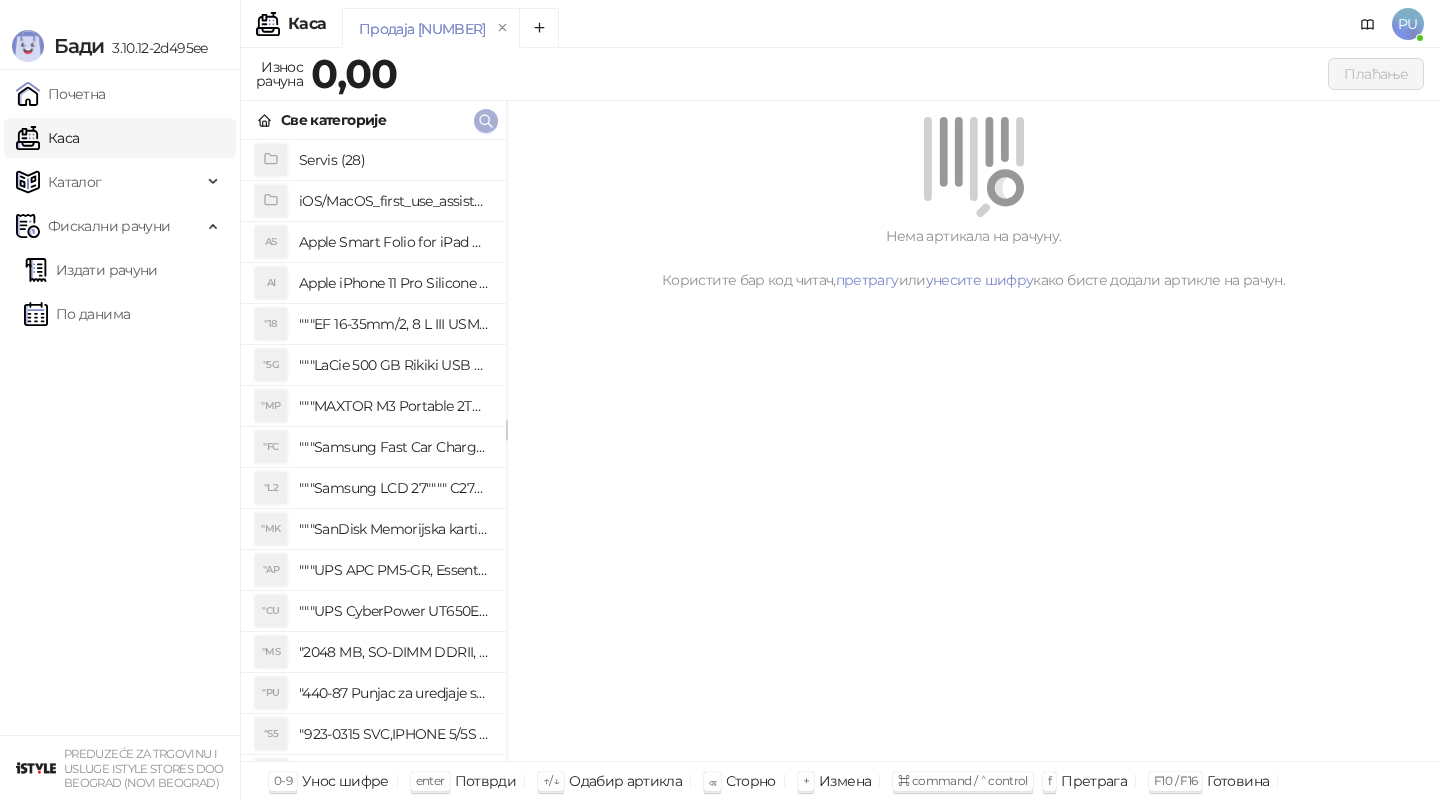 click 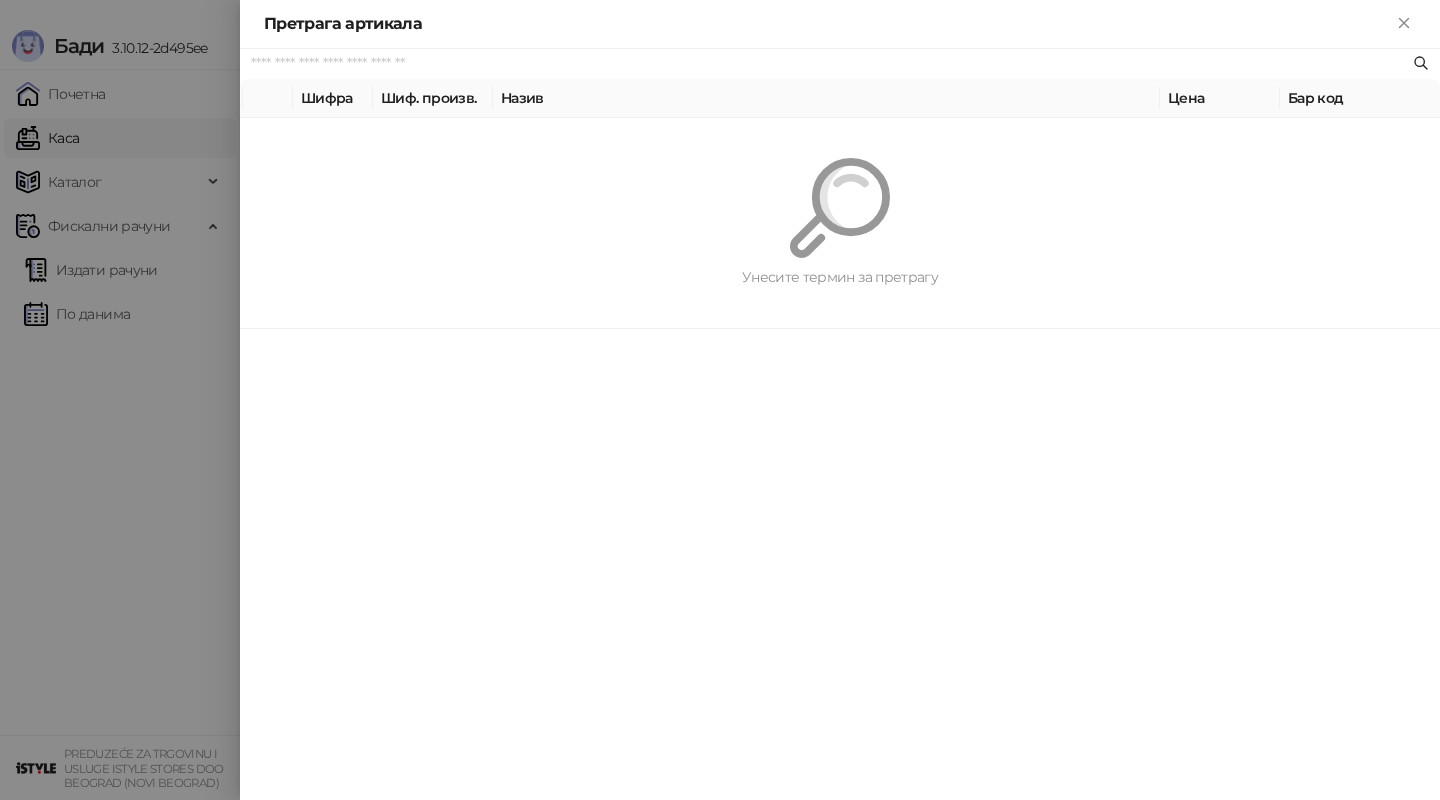paste on "*********" 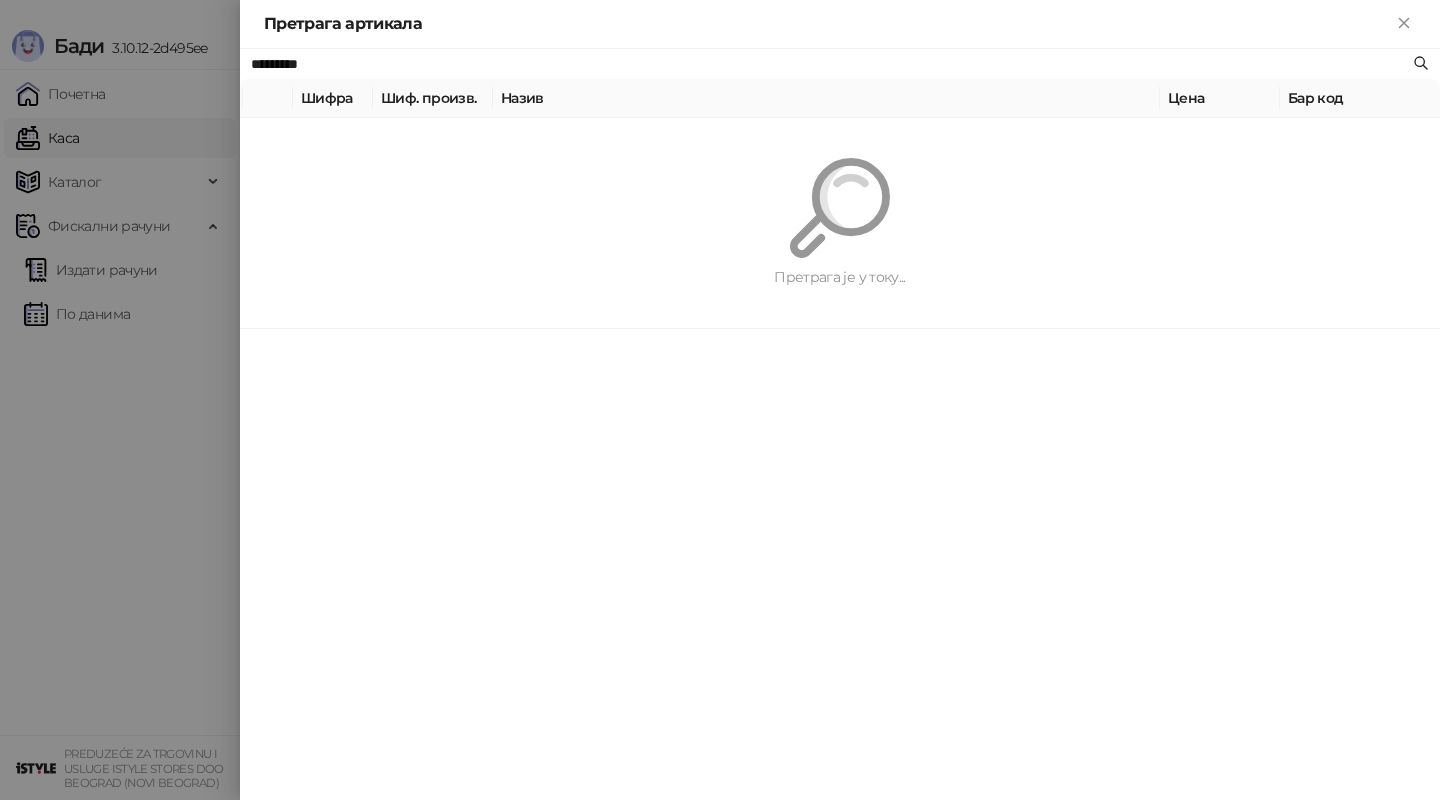 type on "*********" 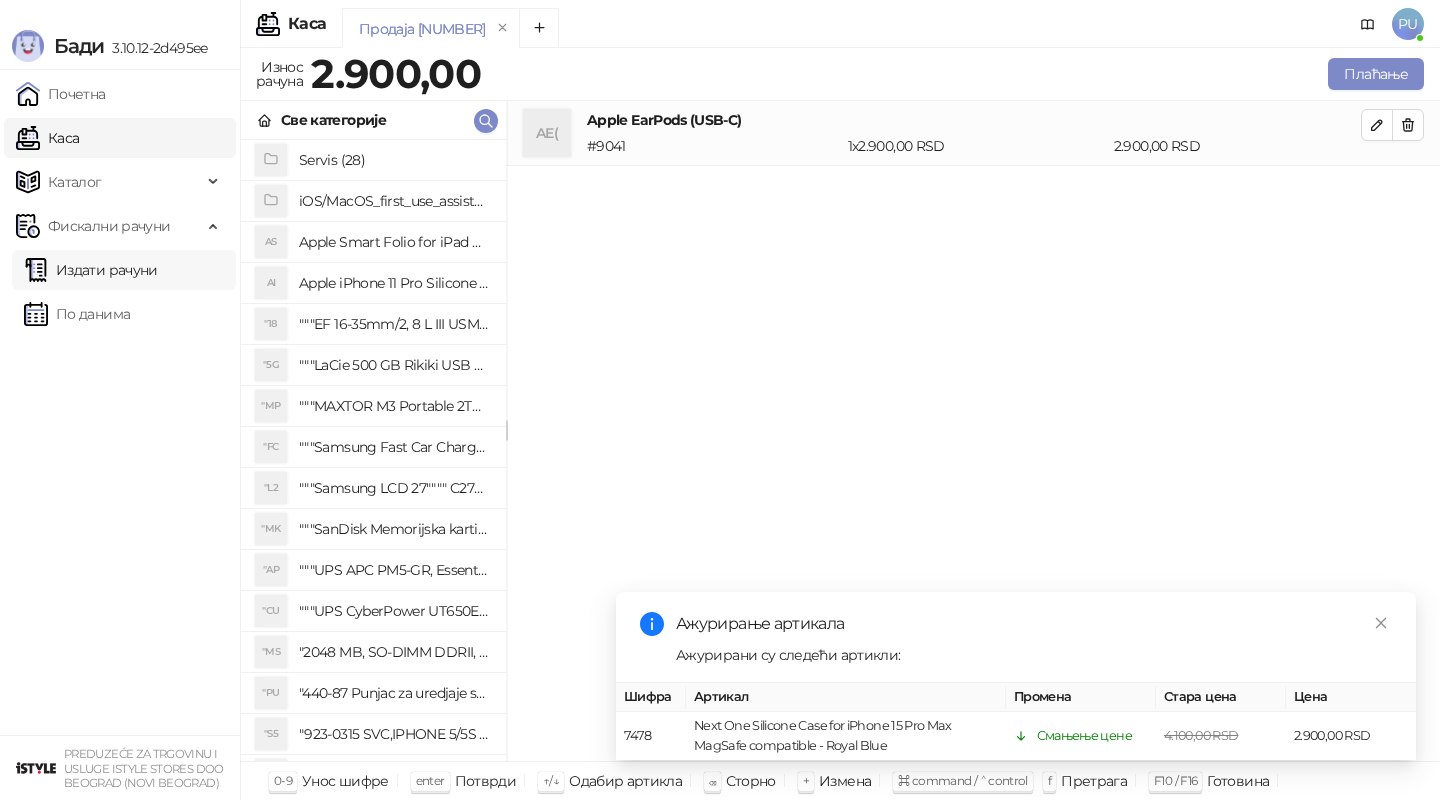 click on "Издати рачуни" at bounding box center [91, 270] 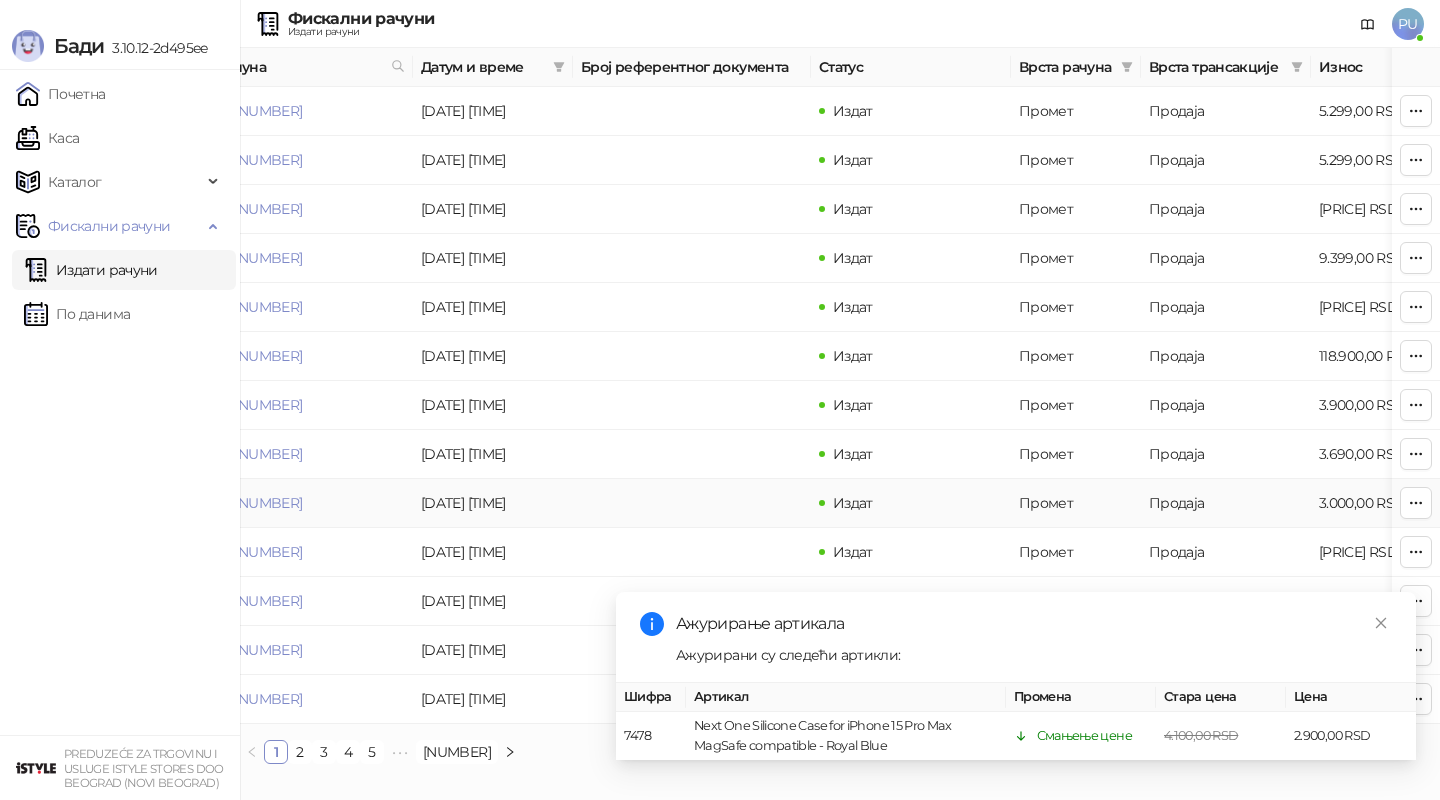 scroll, scrollTop: 0, scrollLeft: 0, axis: both 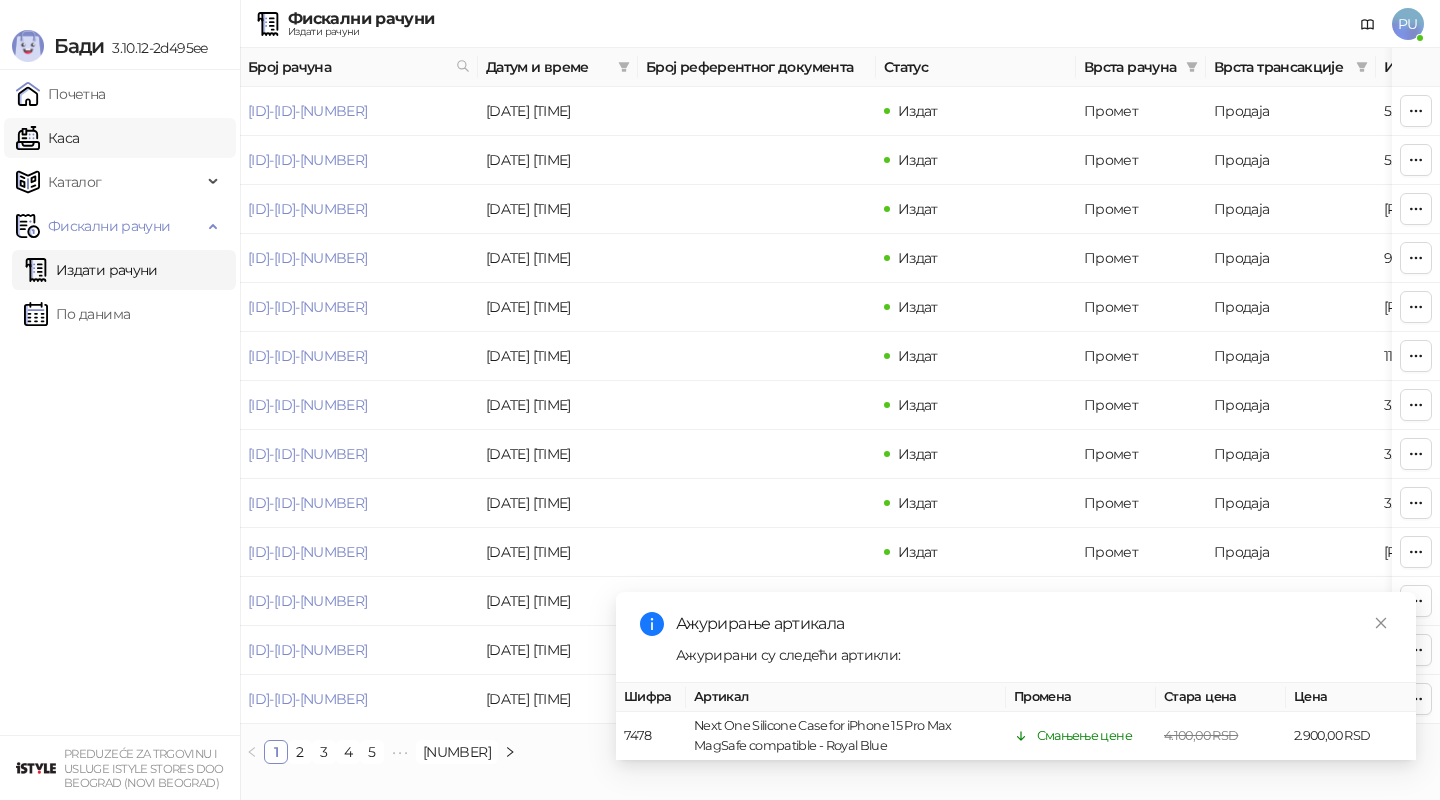 click on "Каса" at bounding box center (47, 138) 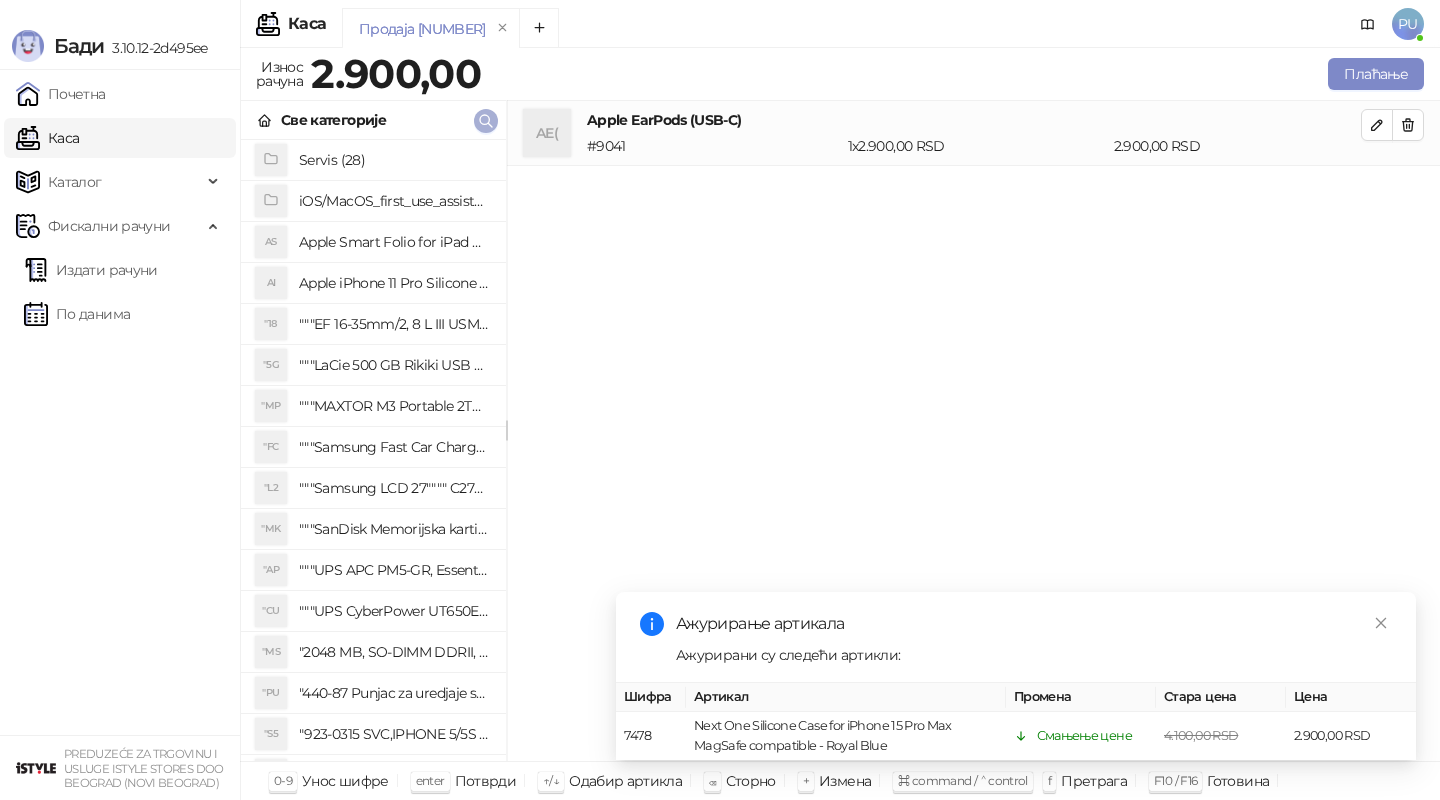 click 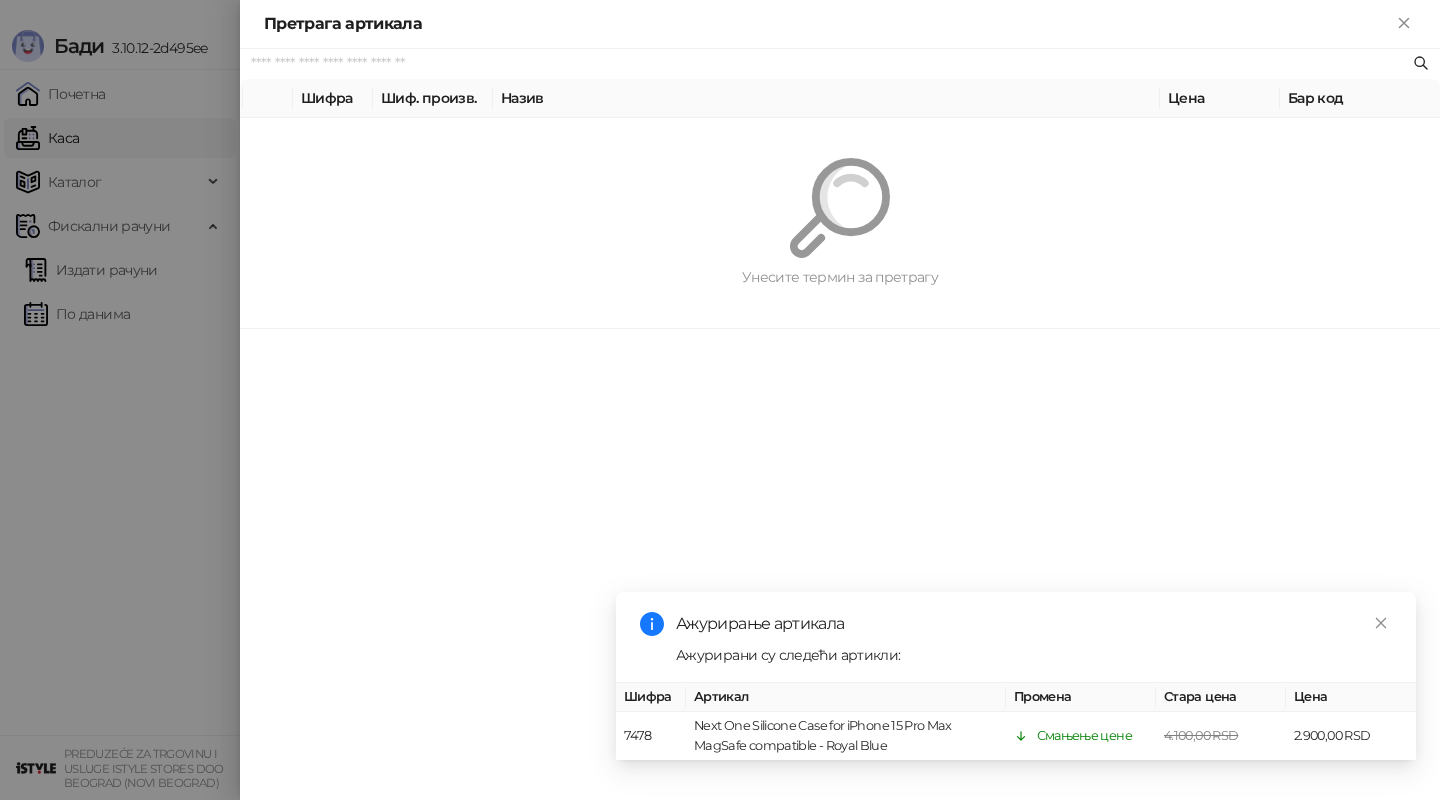 paste on "**********" 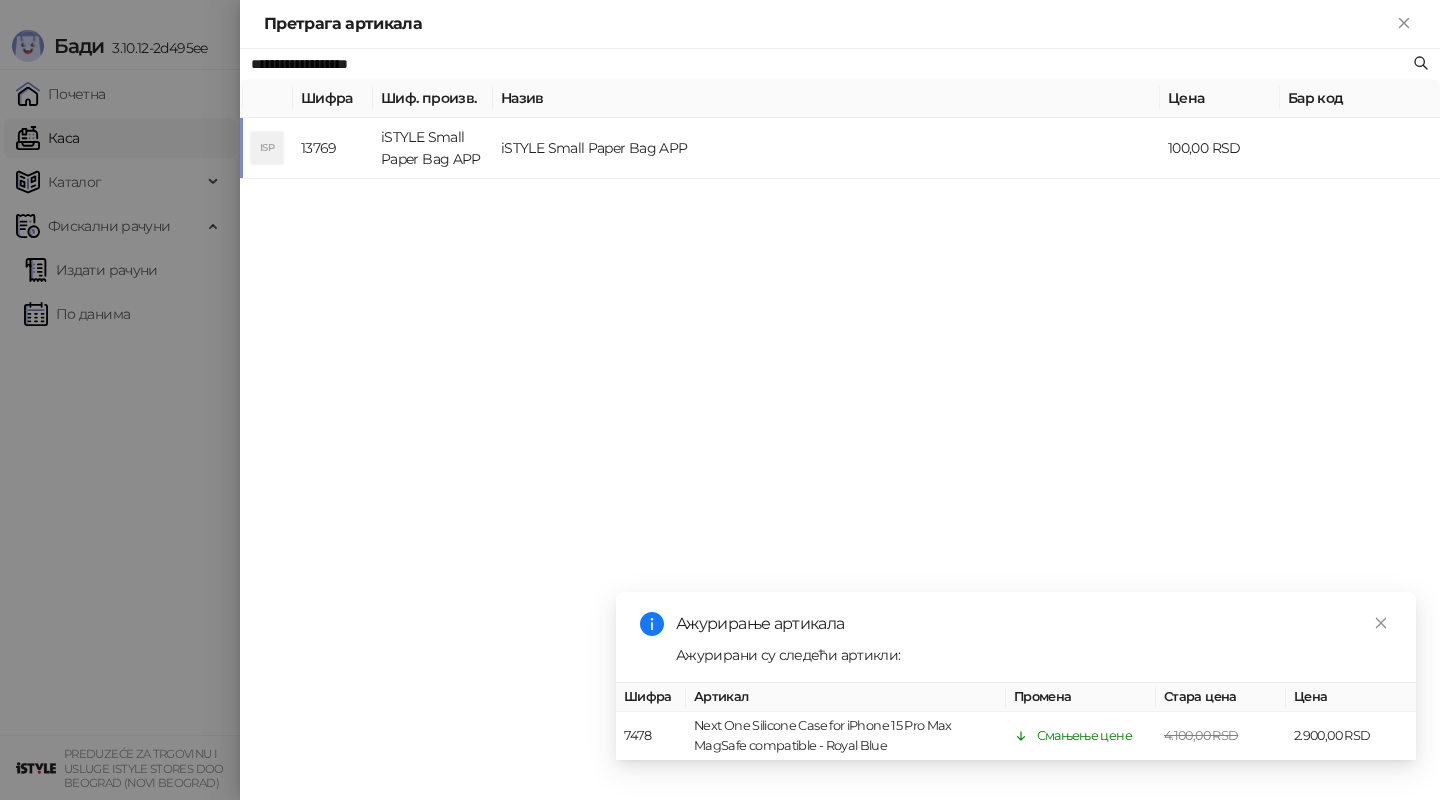 type on "**********" 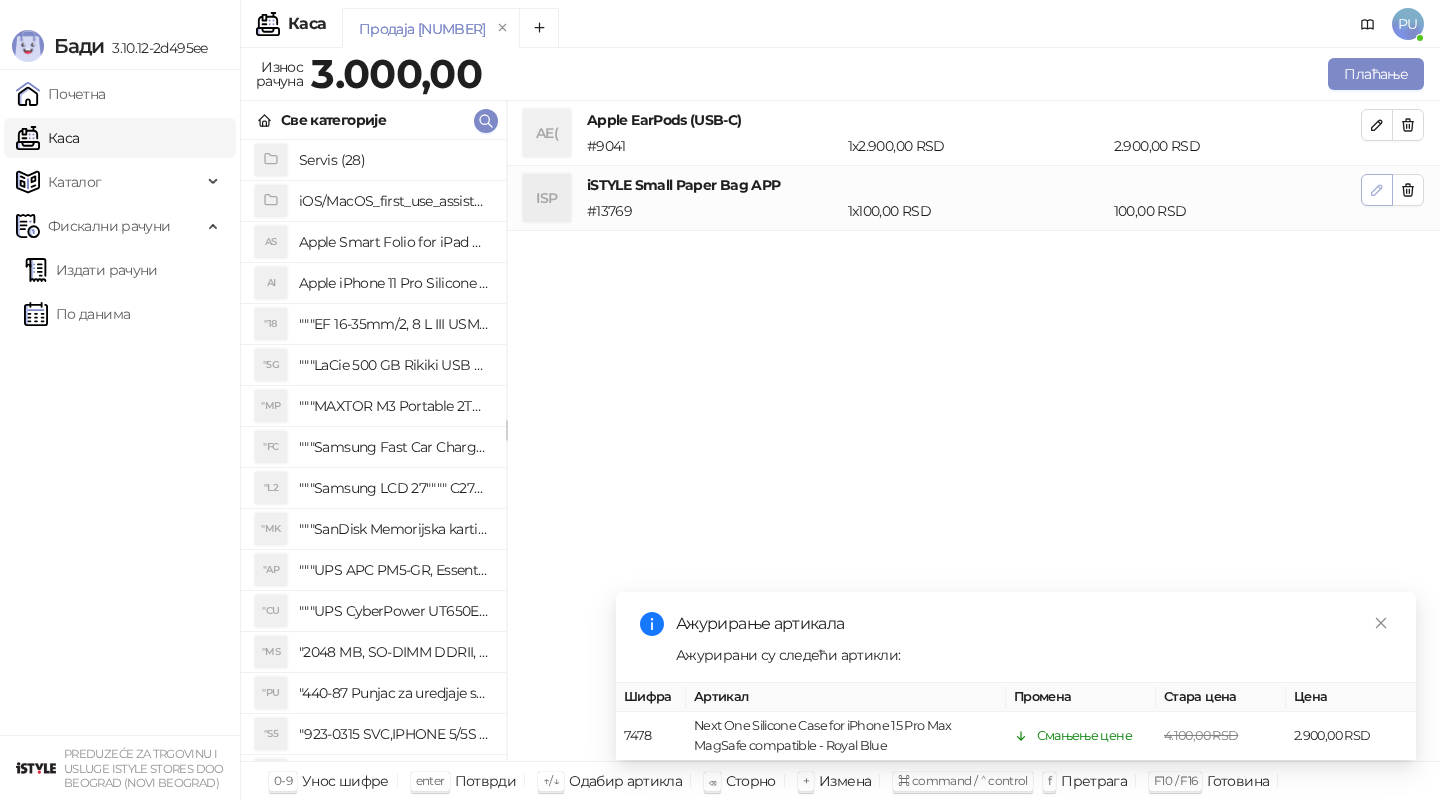 click 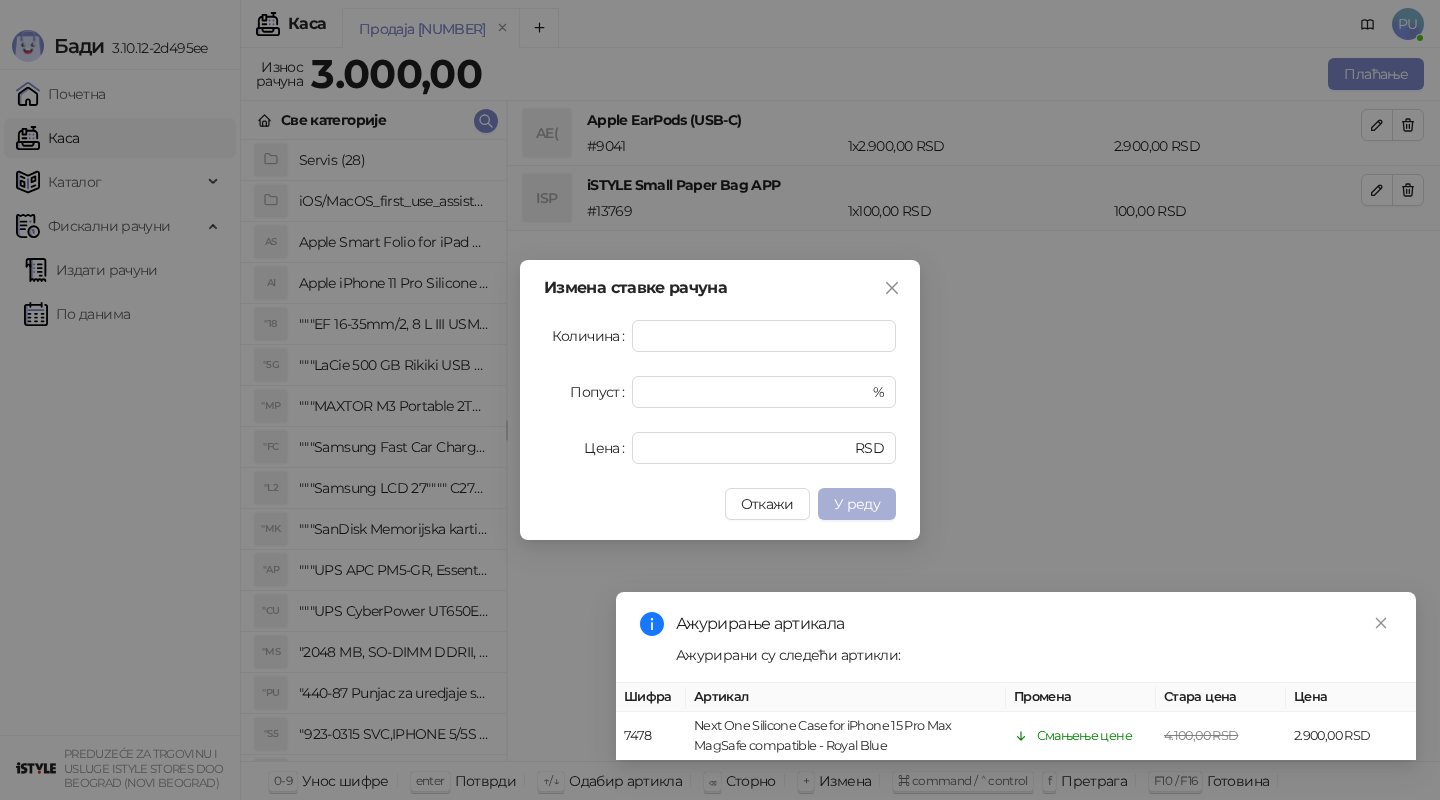 click on "У реду" at bounding box center (857, 504) 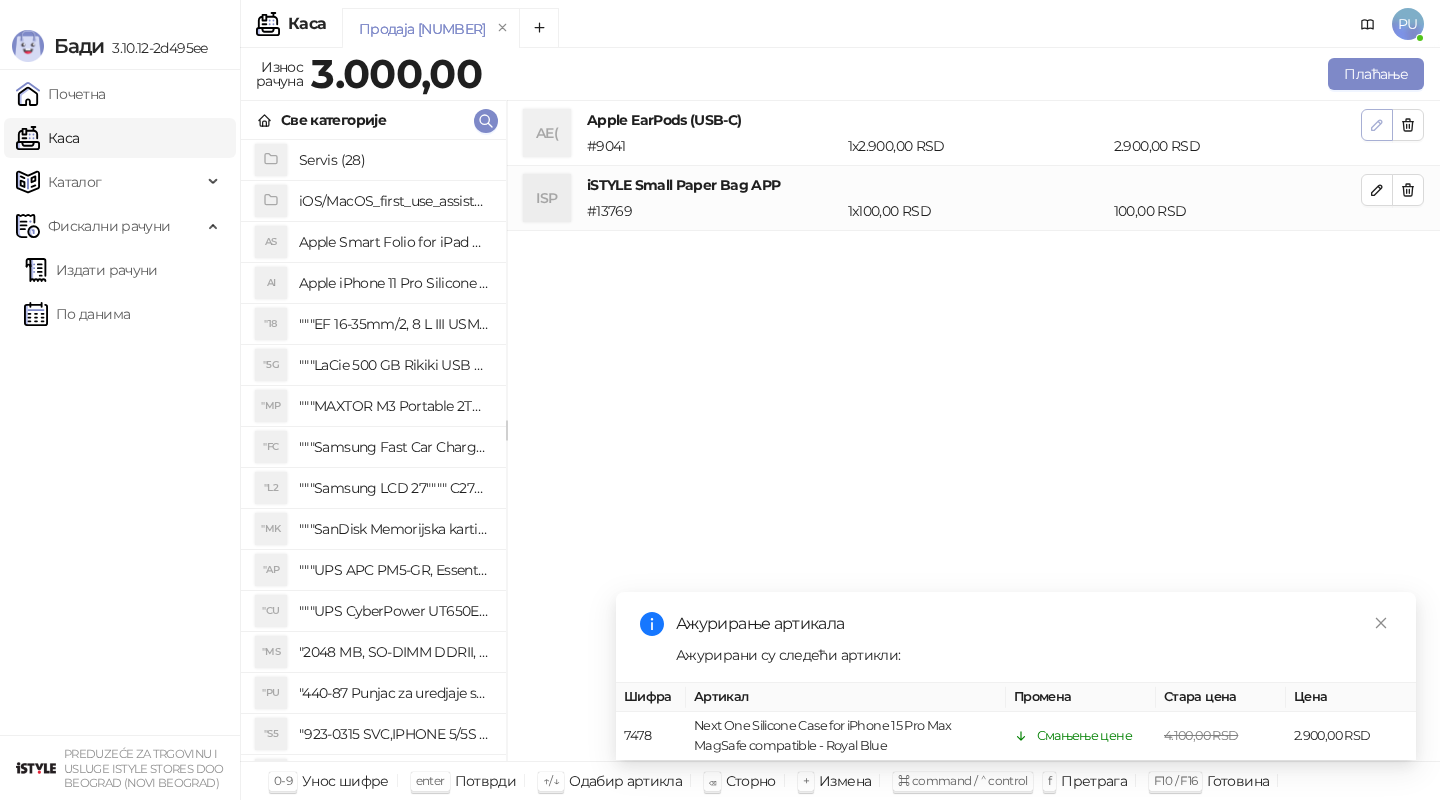 click 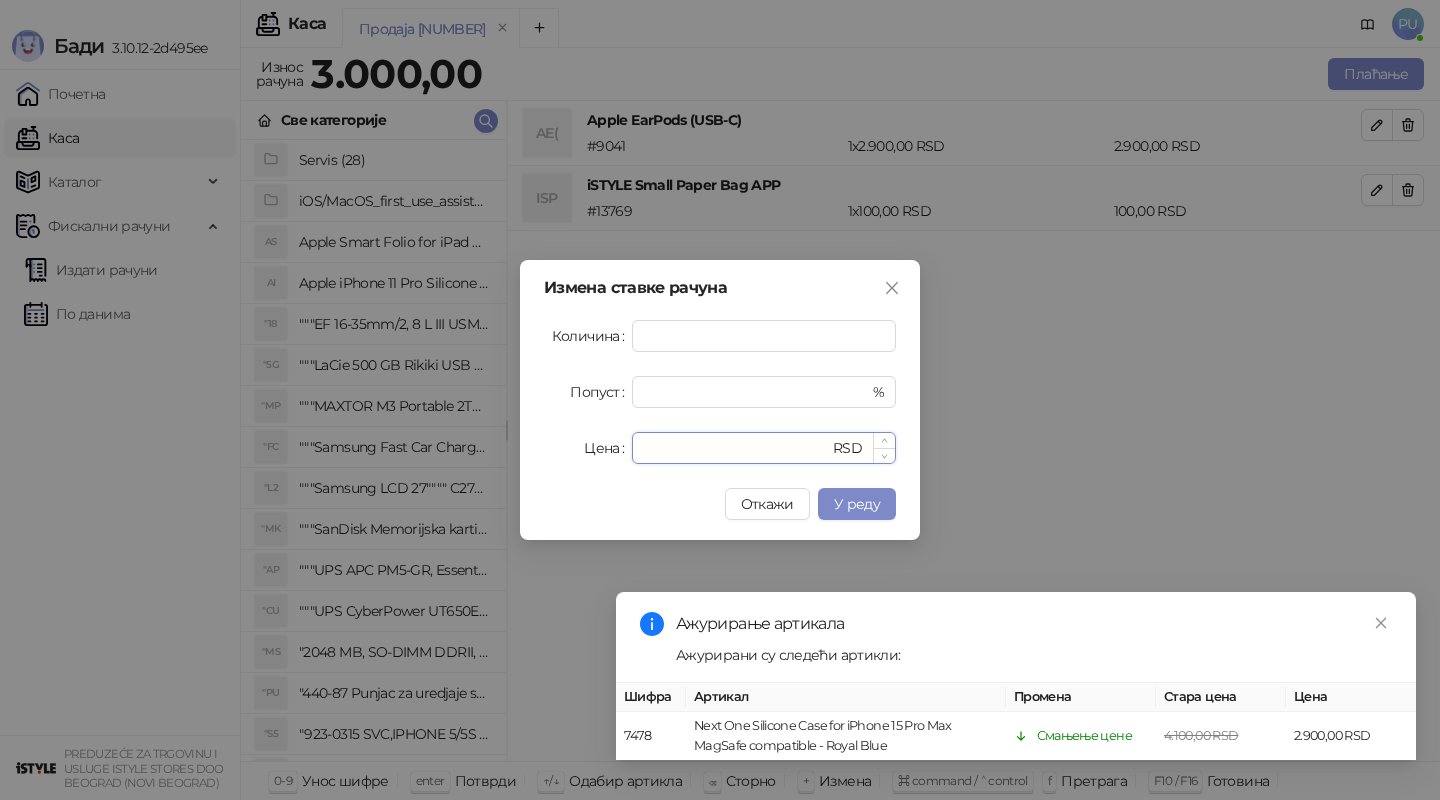 click on "****" at bounding box center (736, 448) 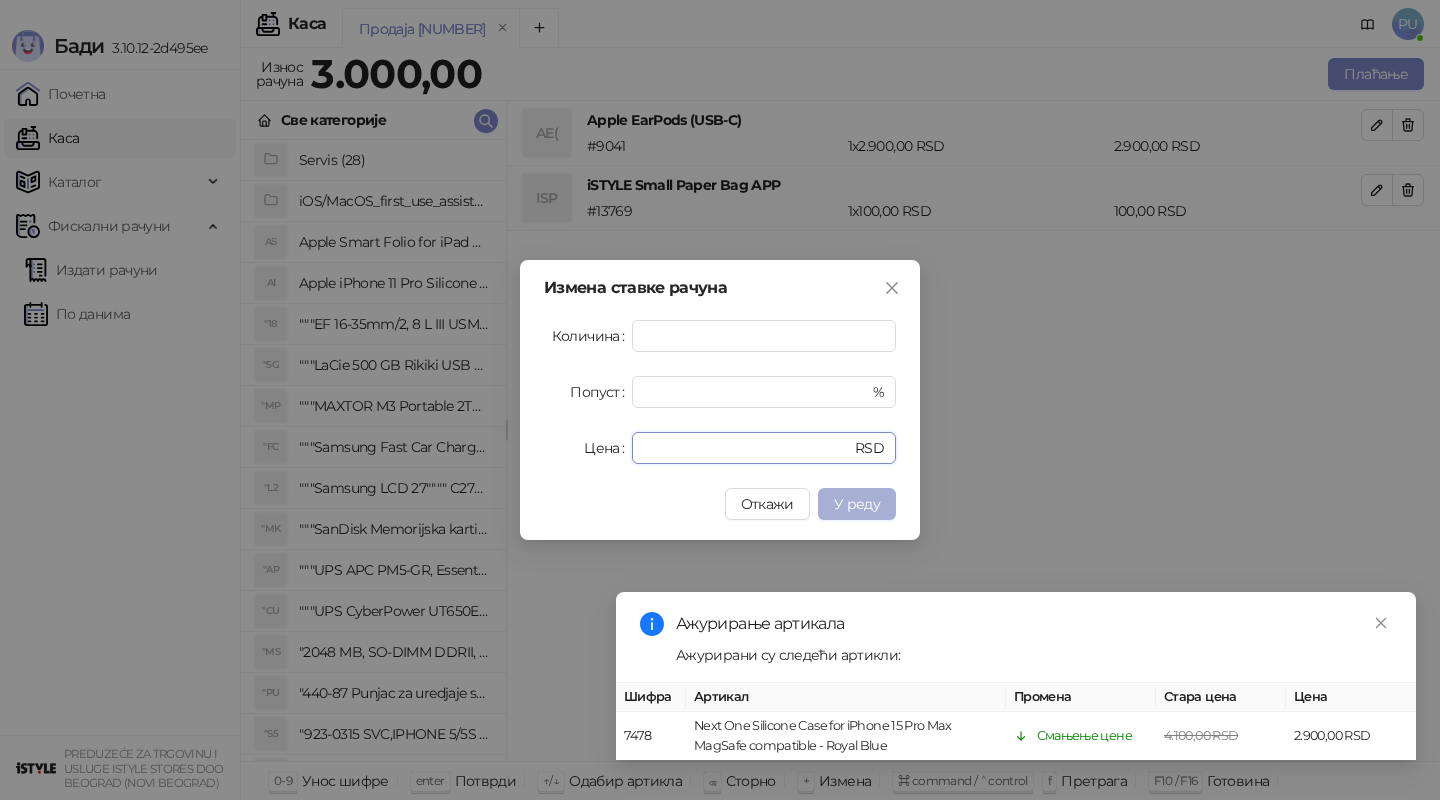 type on "****" 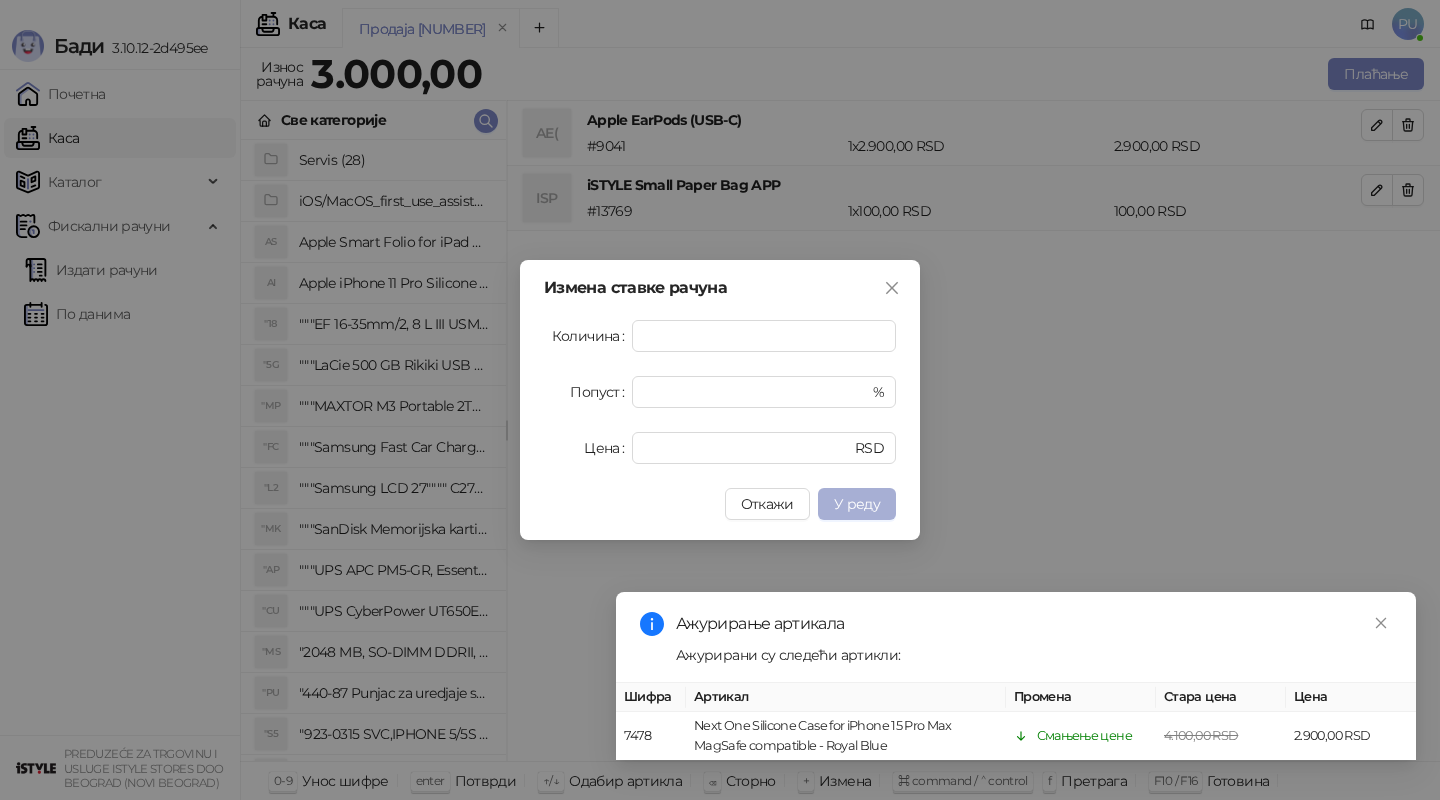 click on "У реду" at bounding box center (857, 504) 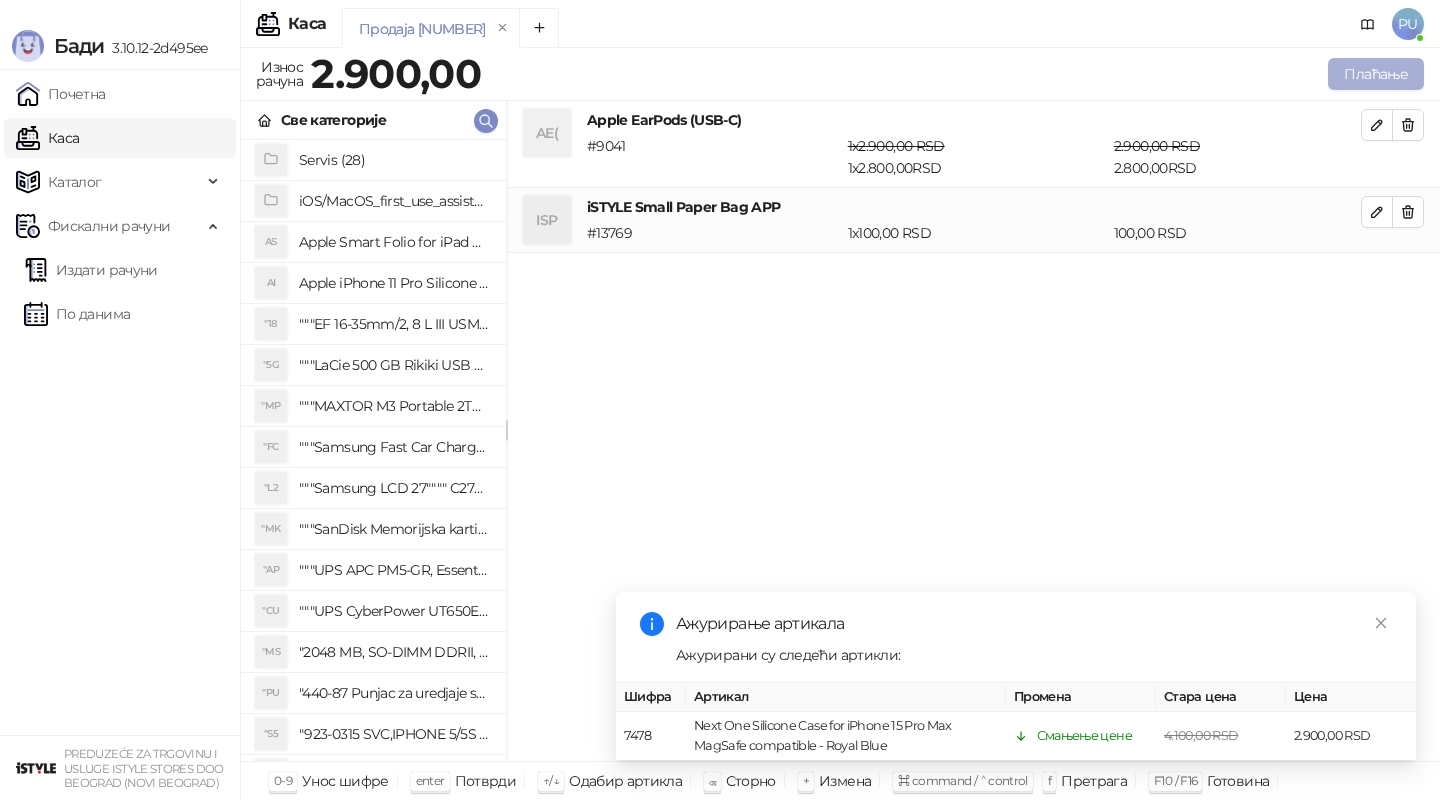 click on "Плаћање" at bounding box center (1376, 74) 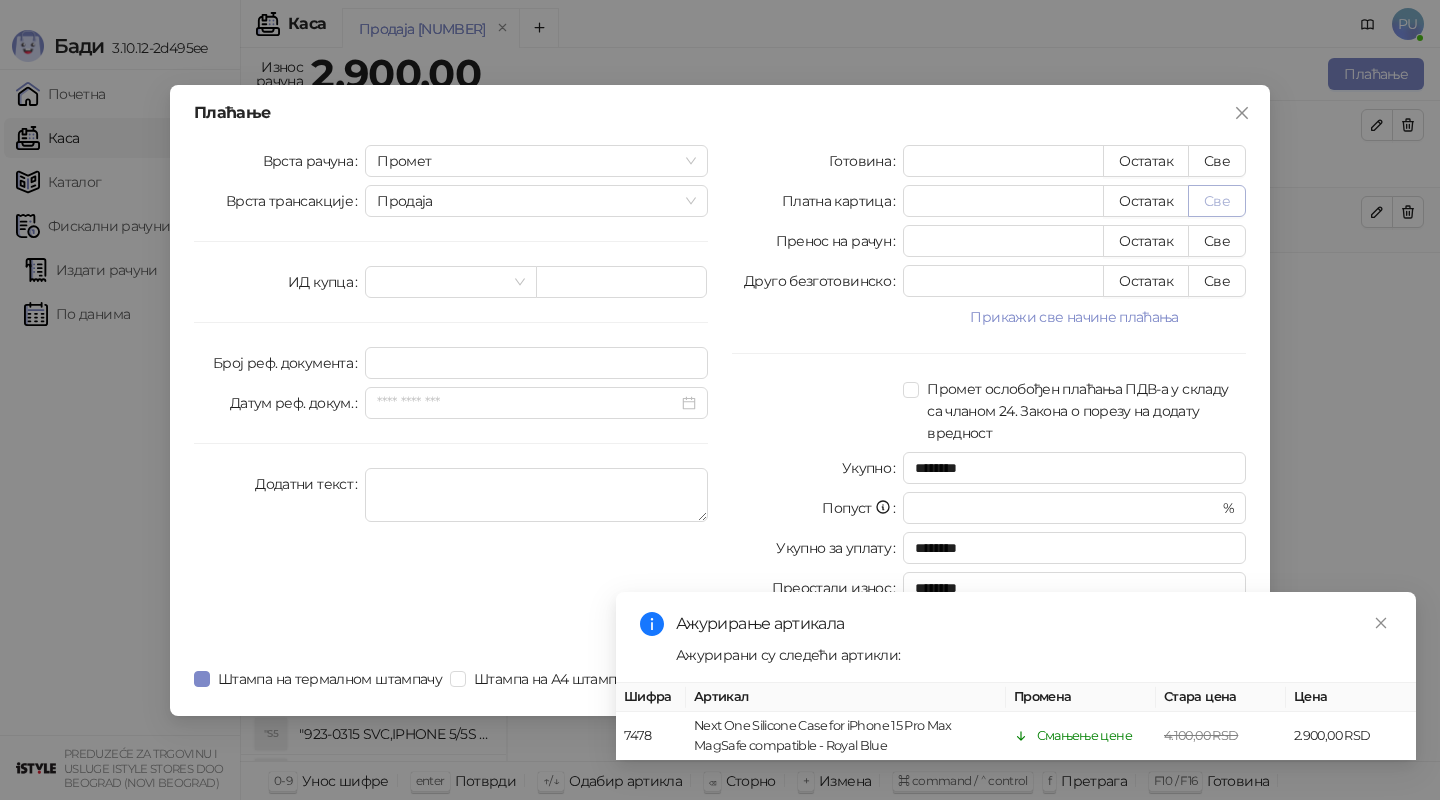 click on "Све" at bounding box center [1217, 201] 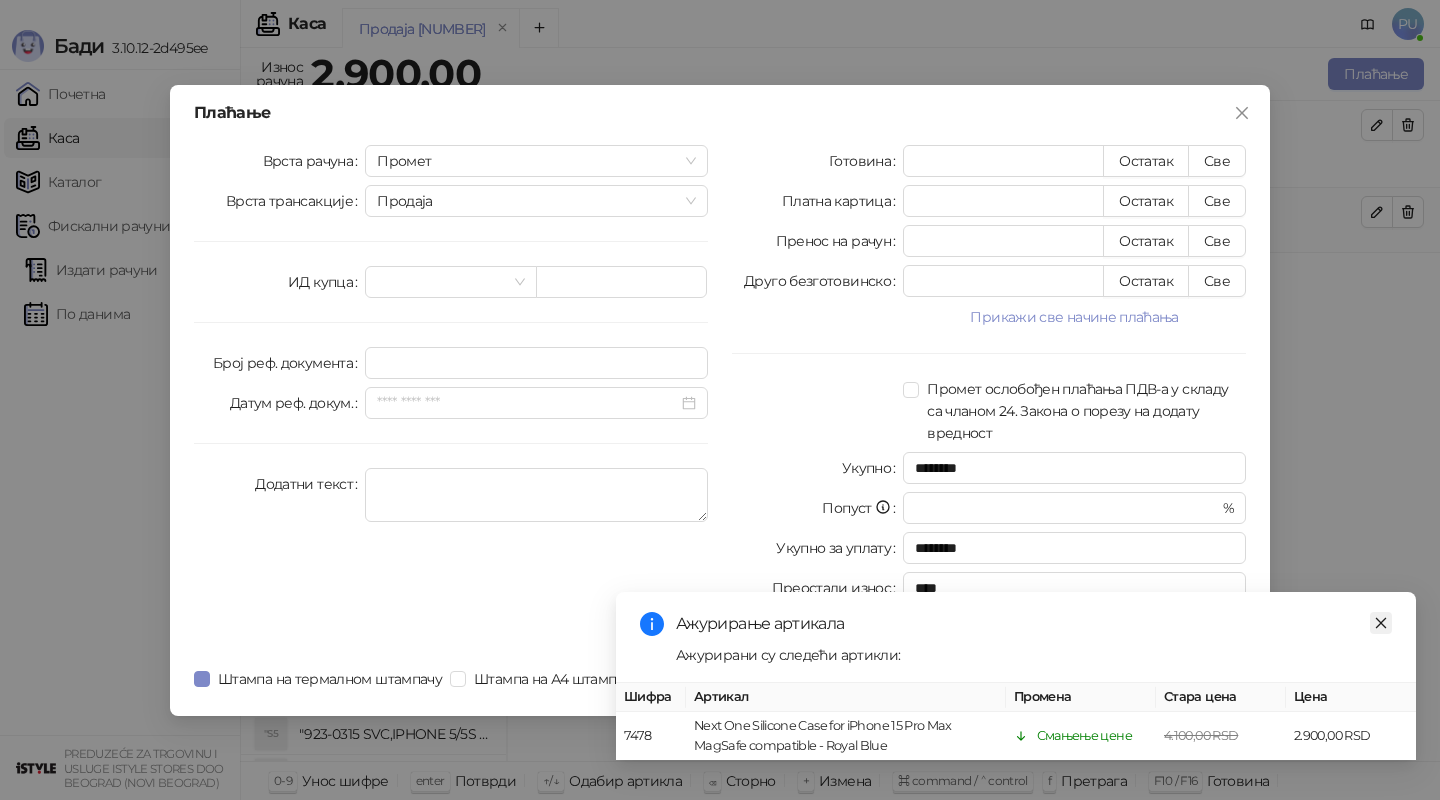 click 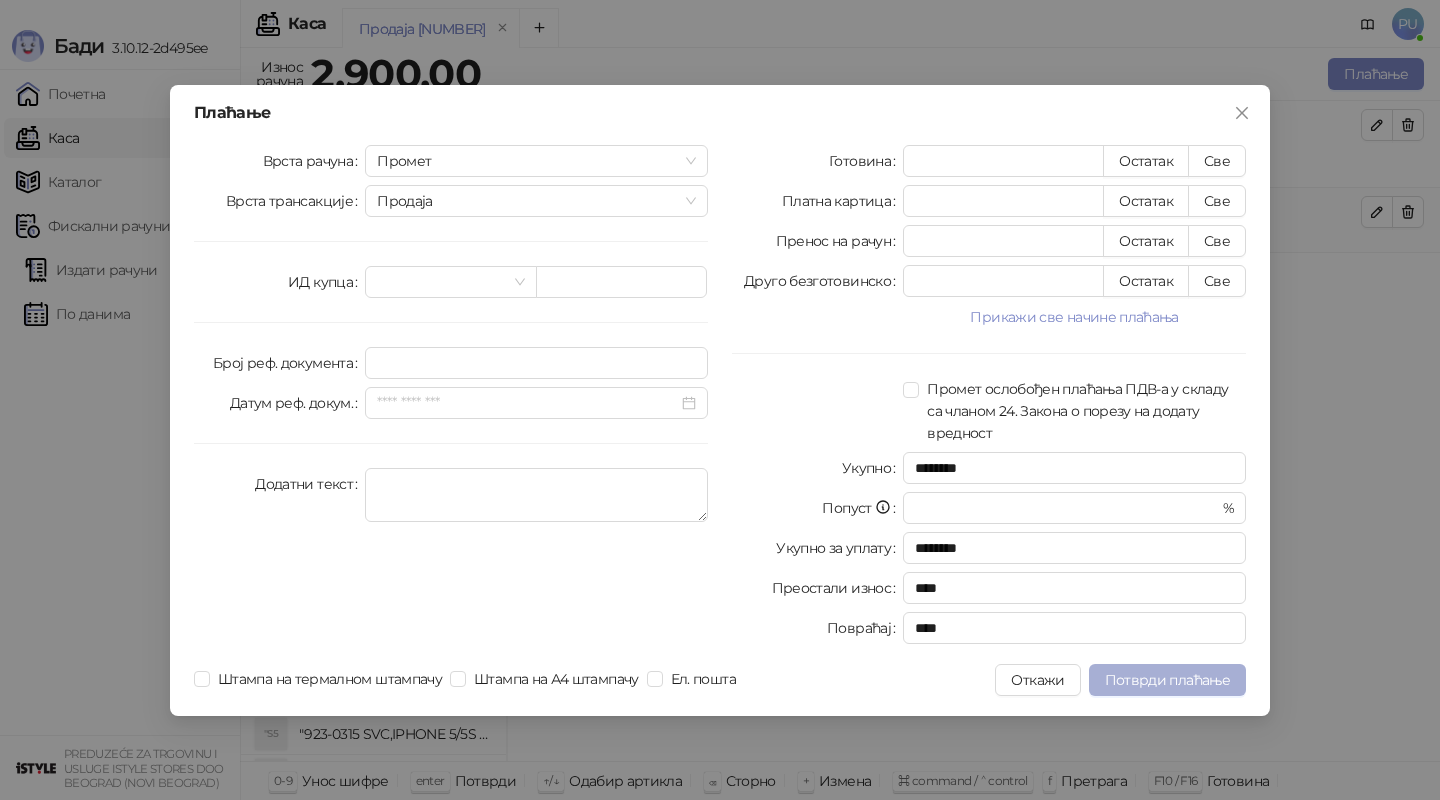 click on "Потврди плаћање" at bounding box center (1167, 680) 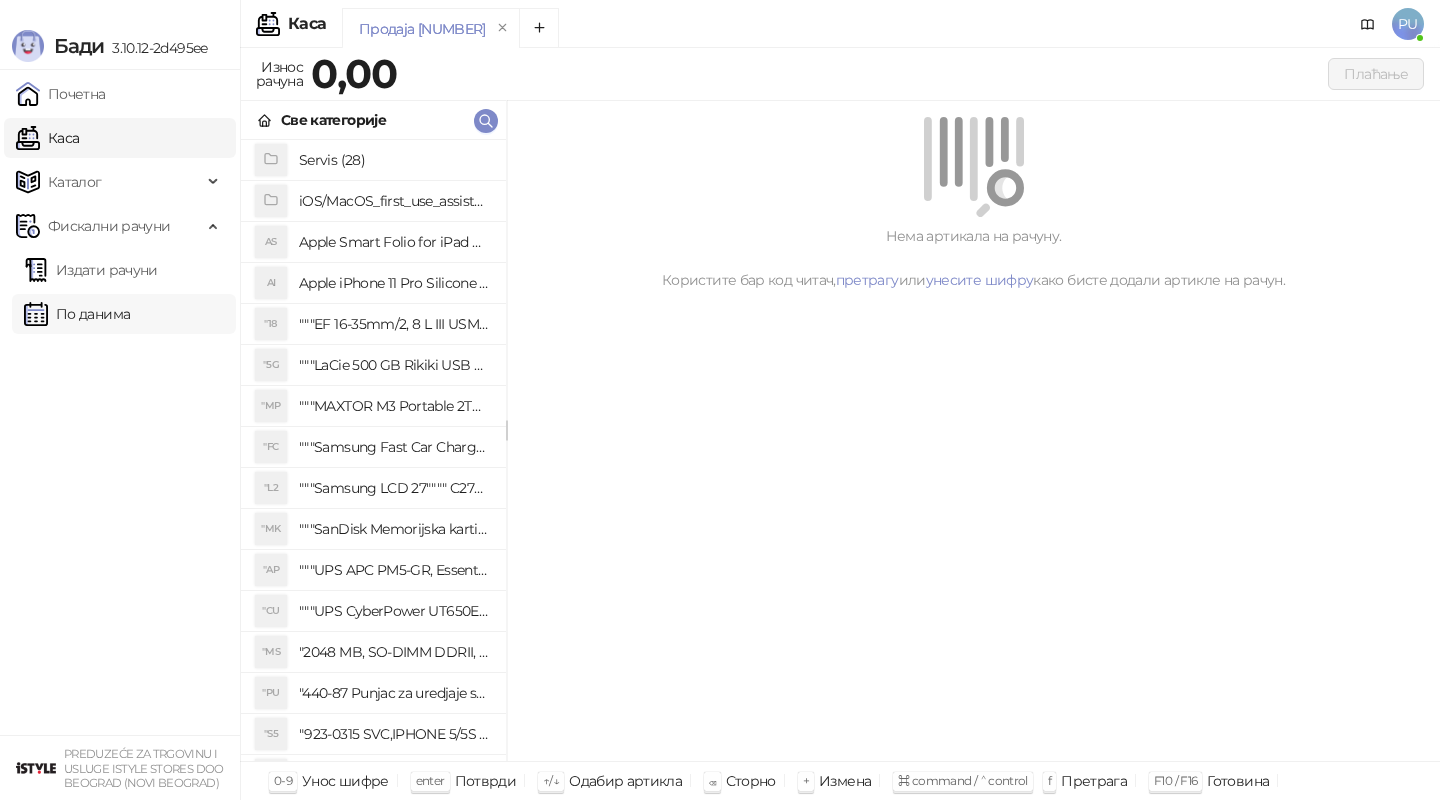 click on "По данима" at bounding box center [77, 314] 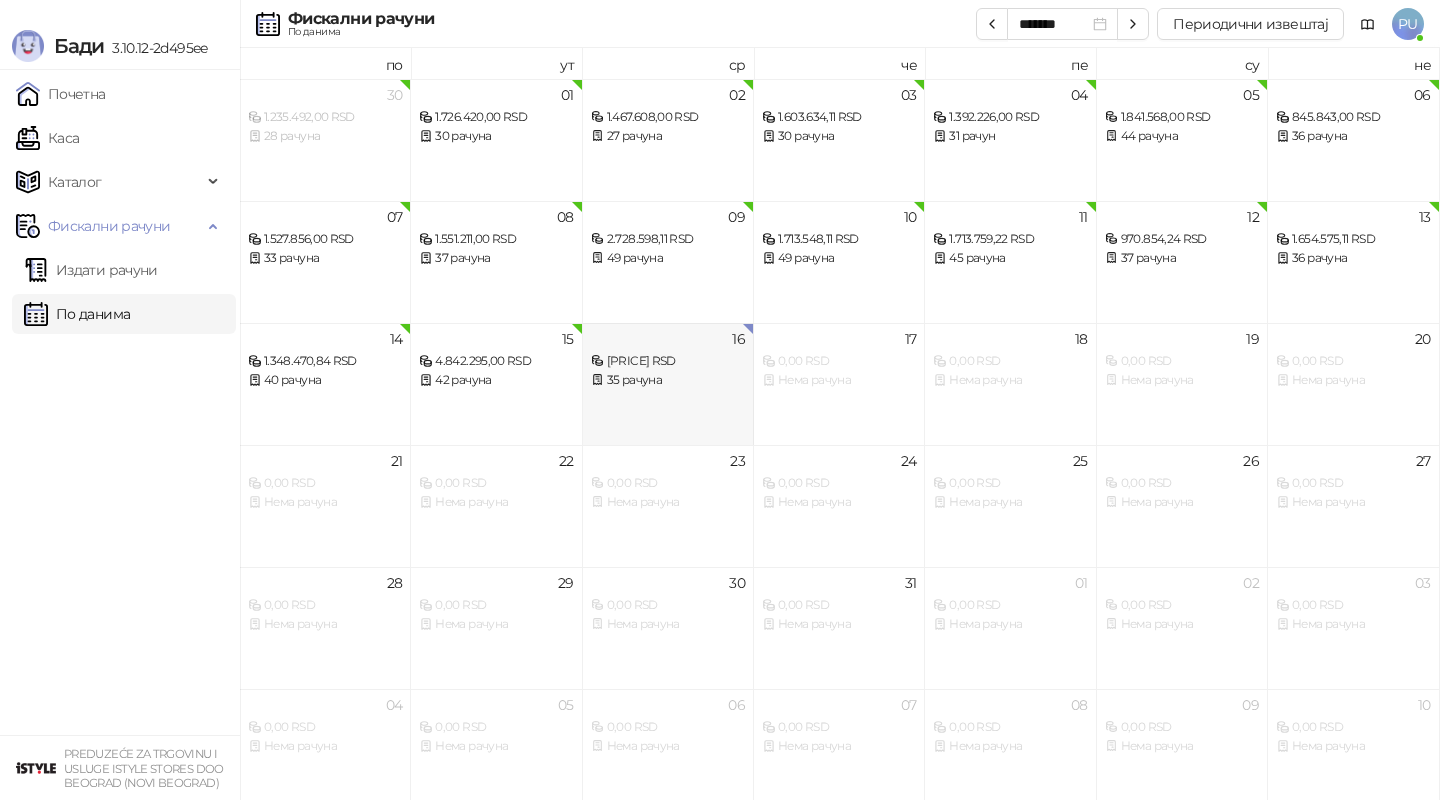 click on "35 рачуна" at bounding box center (668, 380) 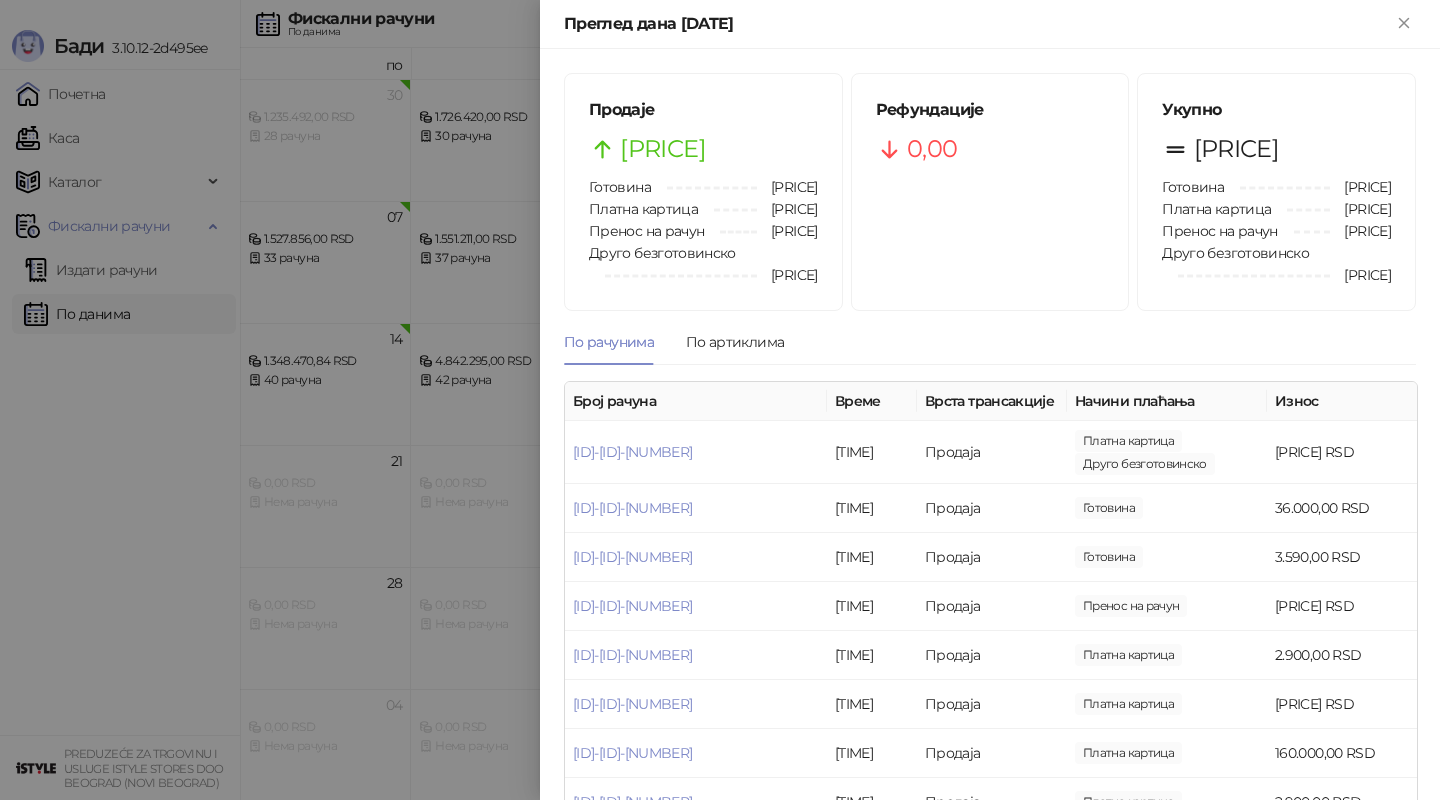 click at bounding box center [720, 400] 